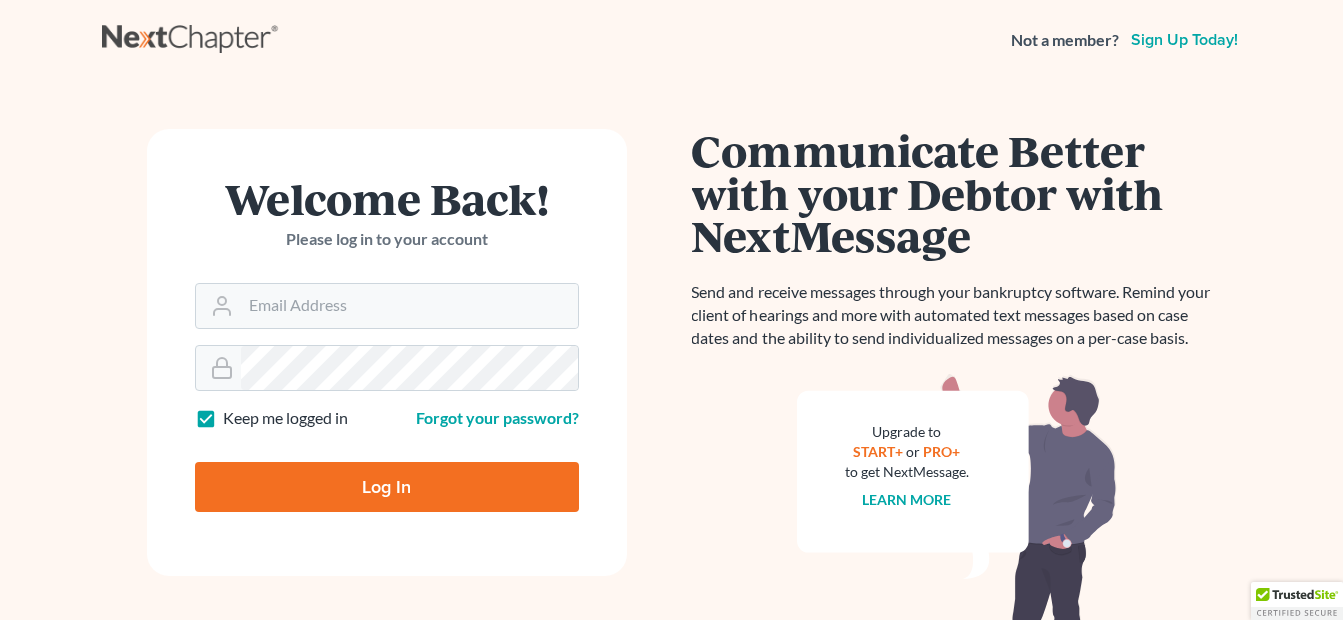 scroll, scrollTop: 0, scrollLeft: 0, axis: both 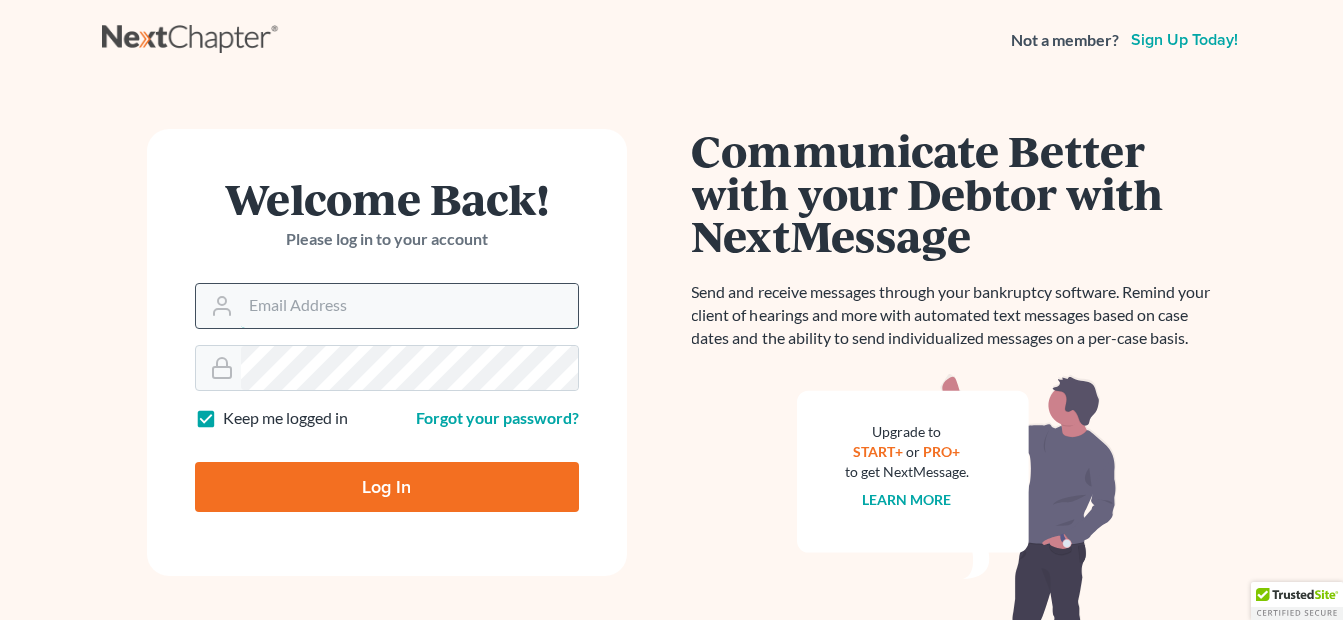 click on "Email Address" at bounding box center [409, 306] 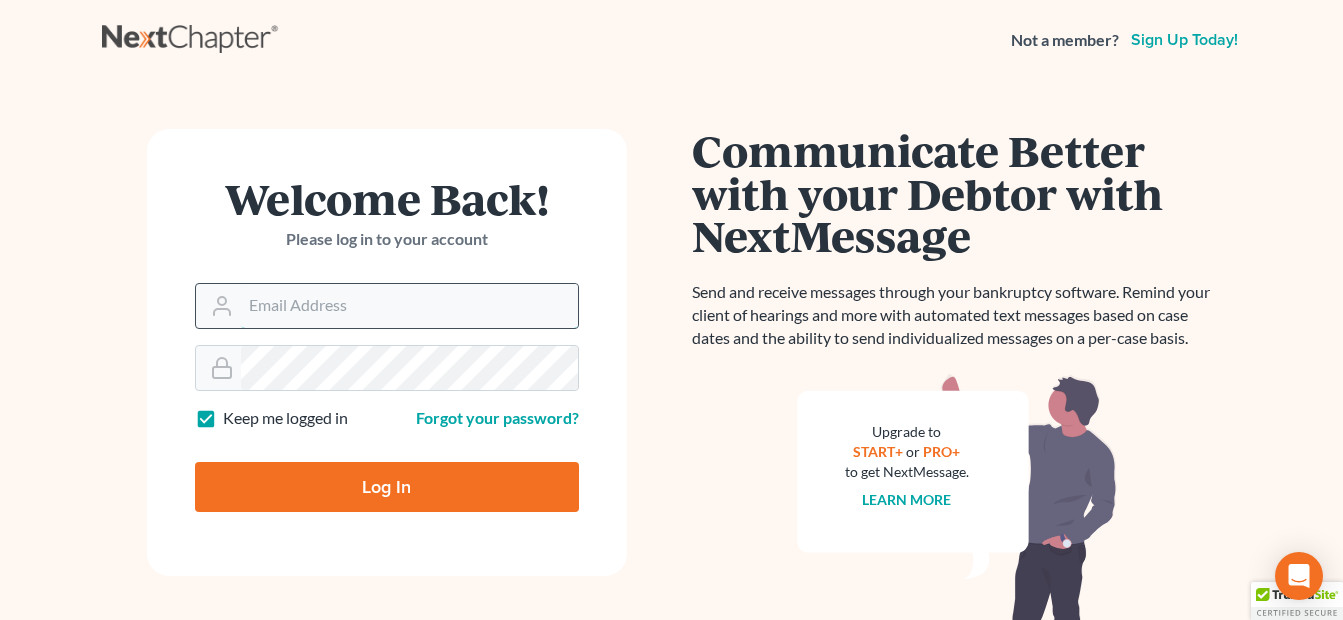 type on "[USERNAME]@example.com" 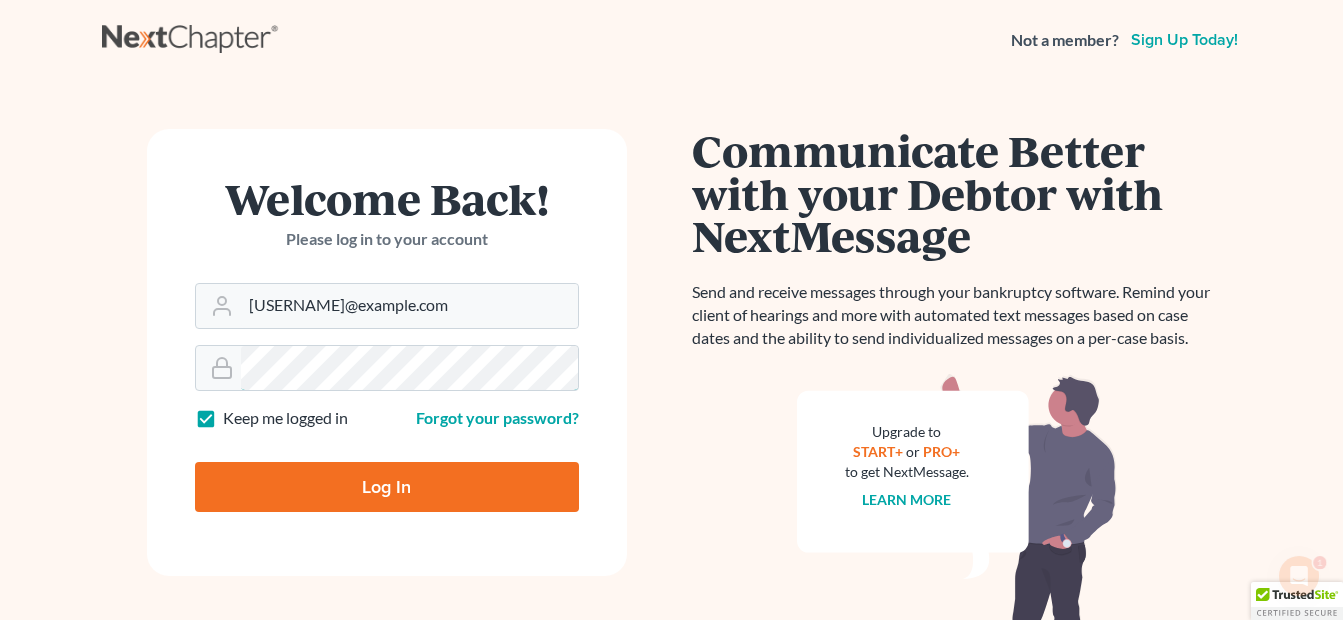 scroll, scrollTop: 0, scrollLeft: 0, axis: both 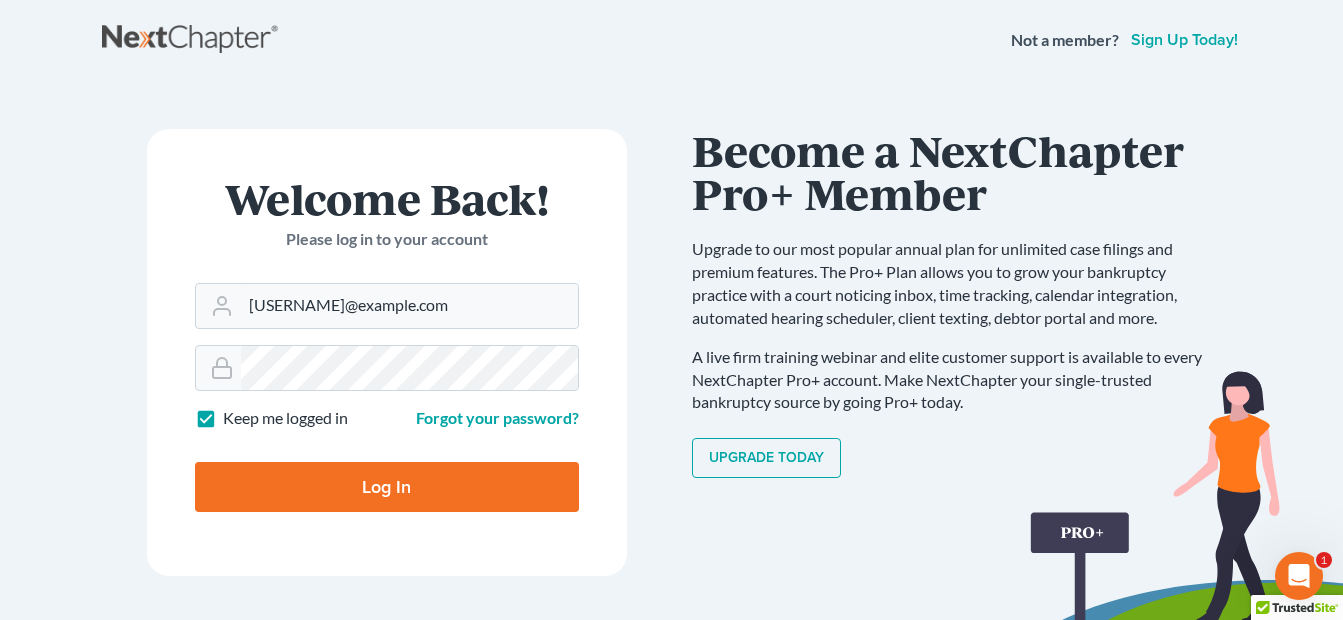 click on "Log In" at bounding box center [387, 487] 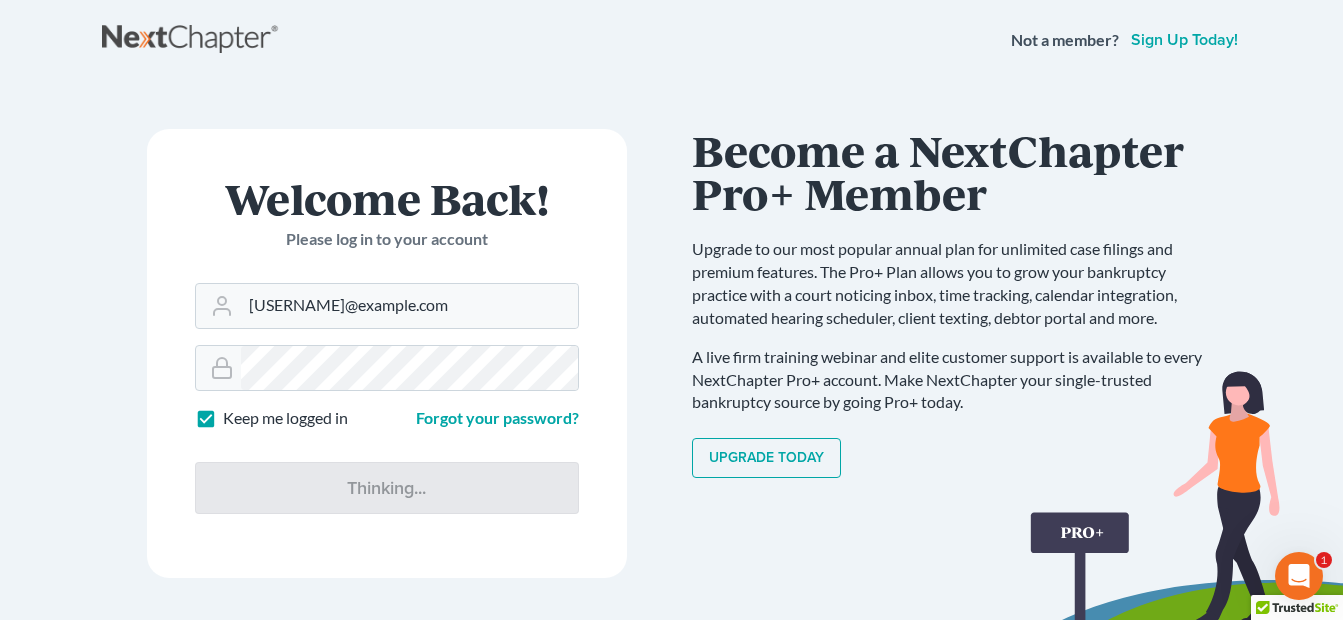 type on "Thinking..." 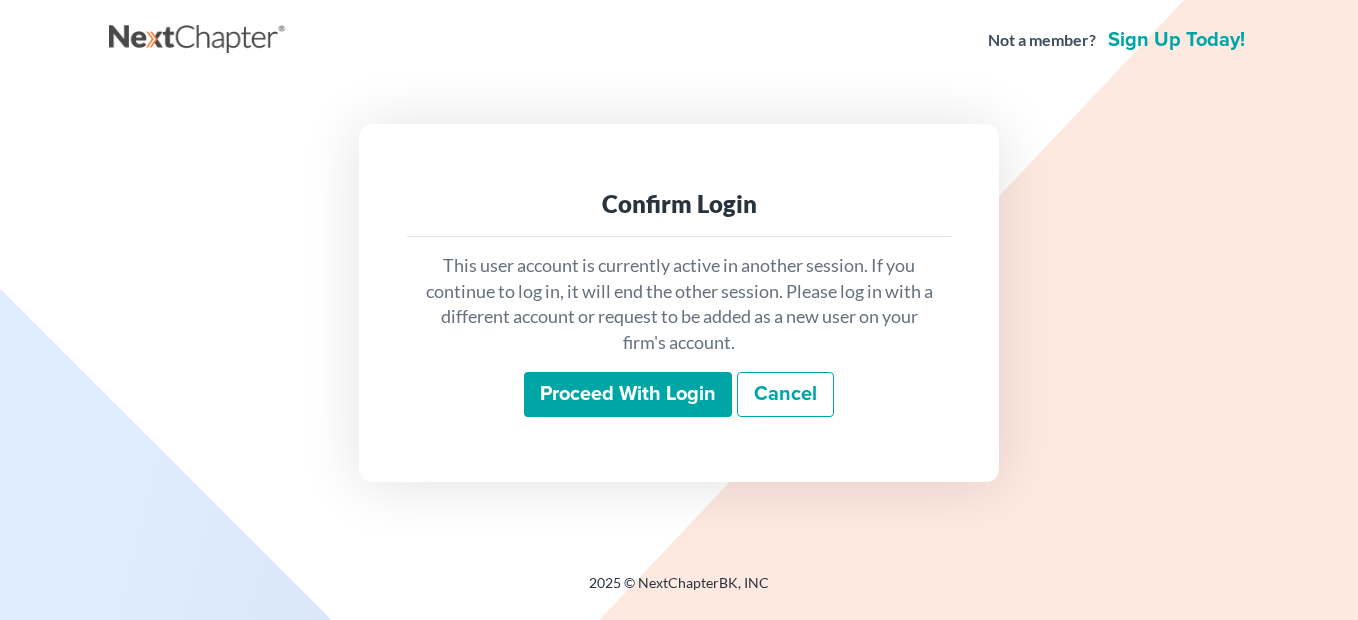 scroll, scrollTop: 0, scrollLeft: 0, axis: both 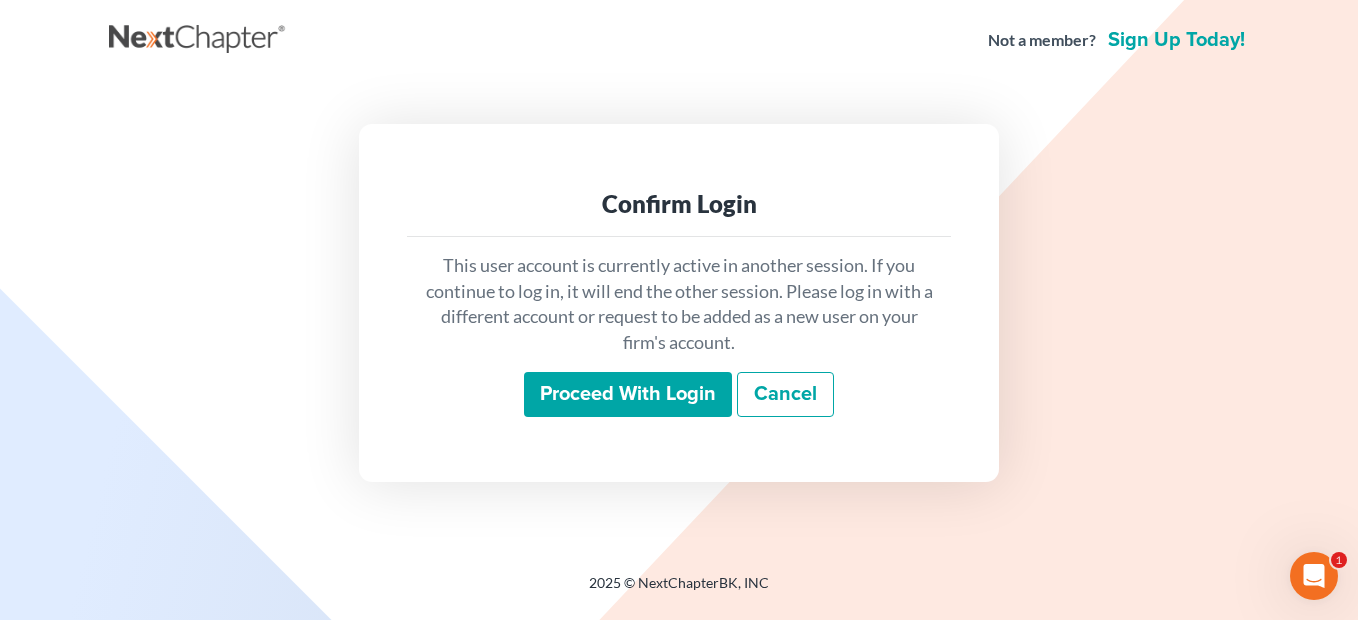 click on "Proceed with login" at bounding box center (628, 395) 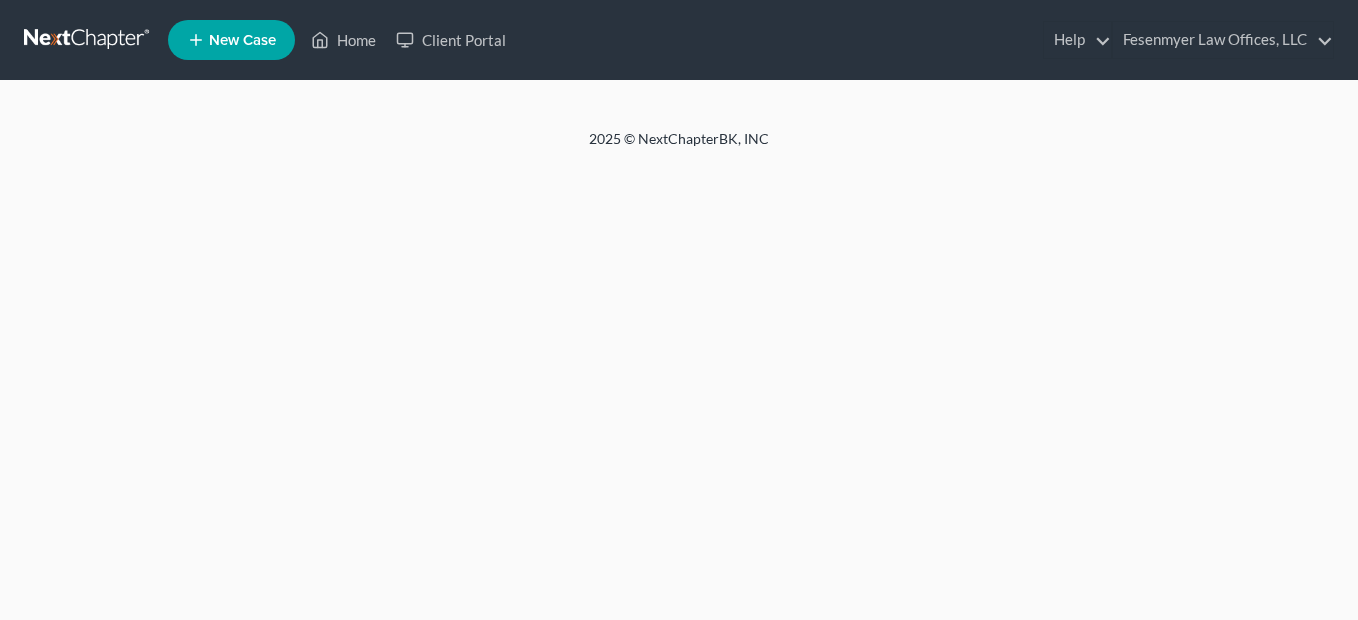 scroll, scrollTop: 0, scrollLeft: 0, axis: both 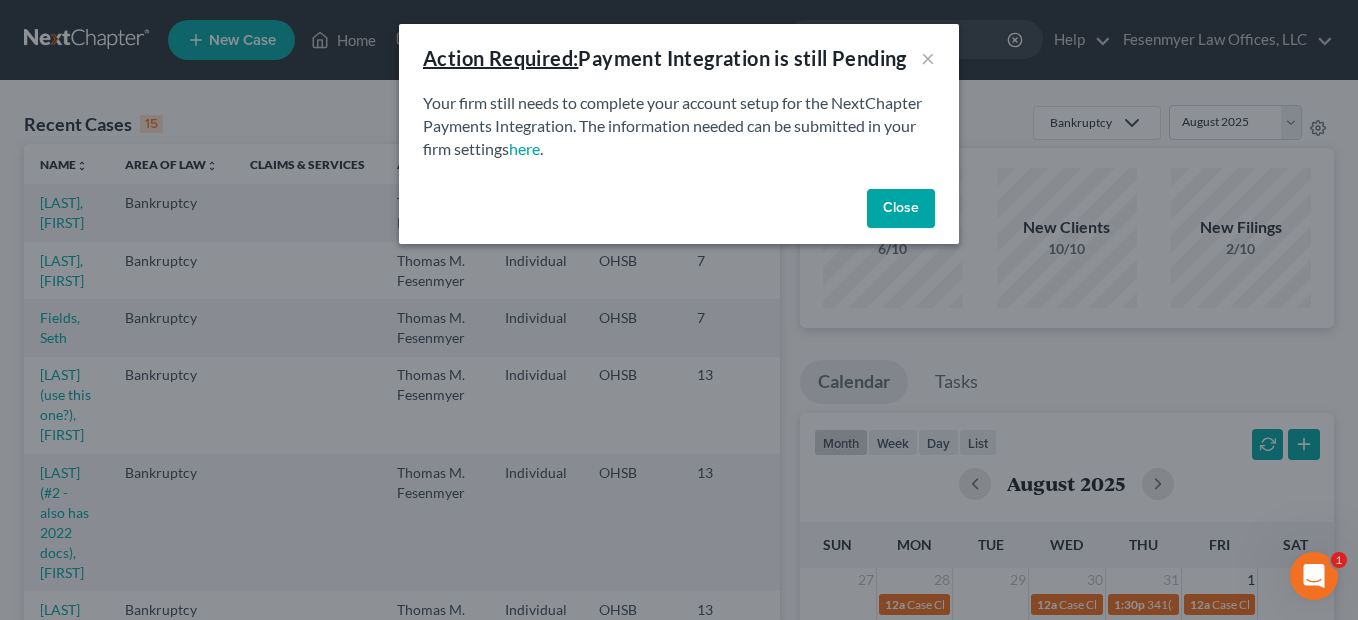 click on "Close" at bounding box center [901, 209] 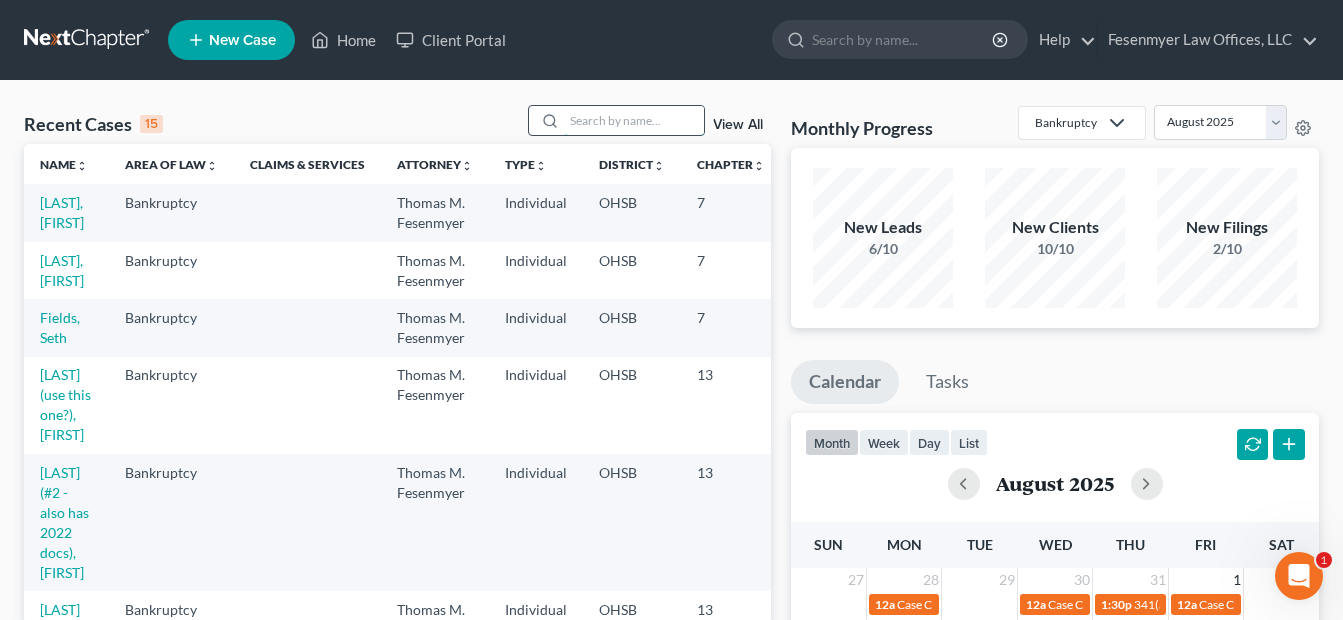 click at bounding box center (634, 120) 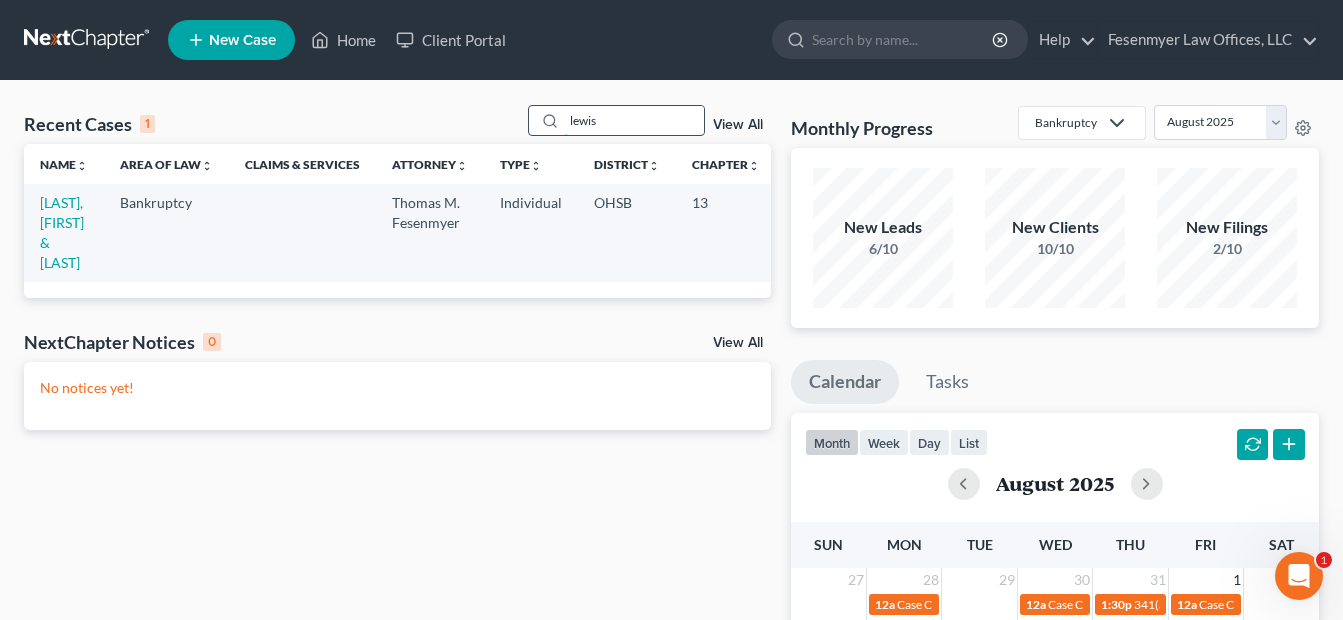 drag, startPoint x: 618, startPoint y: 122, endPoint x: 547, endPoint y: 127, distance: 71.17584 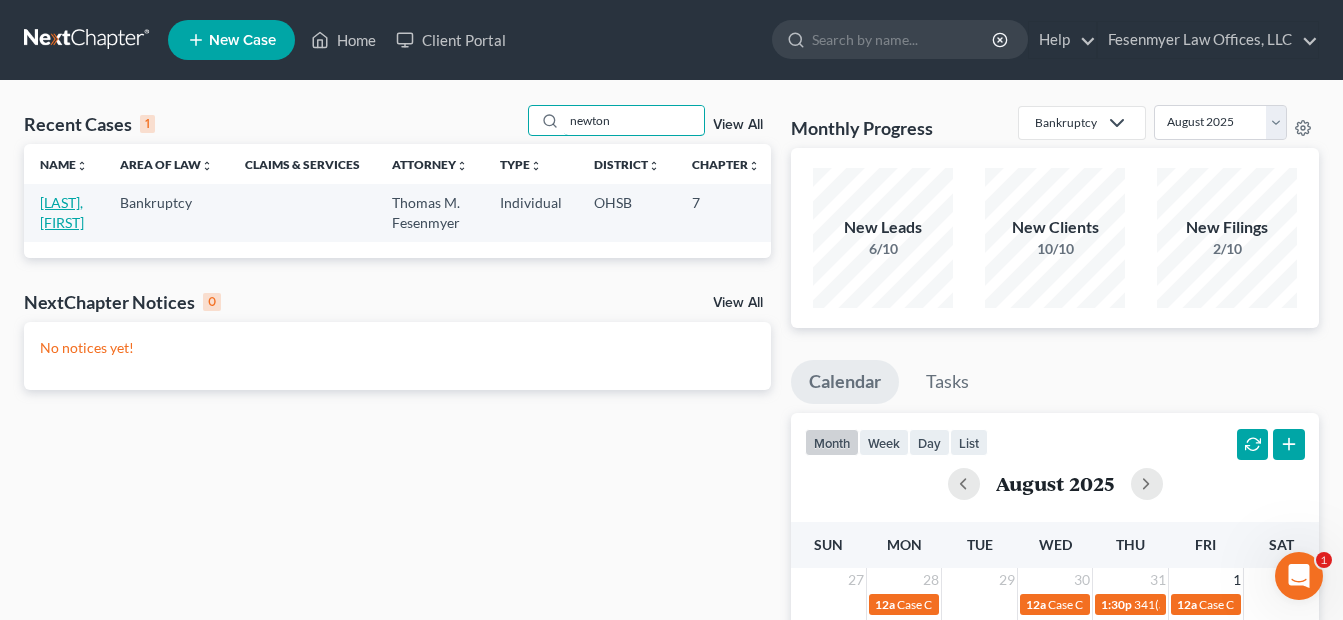 type on "newton" 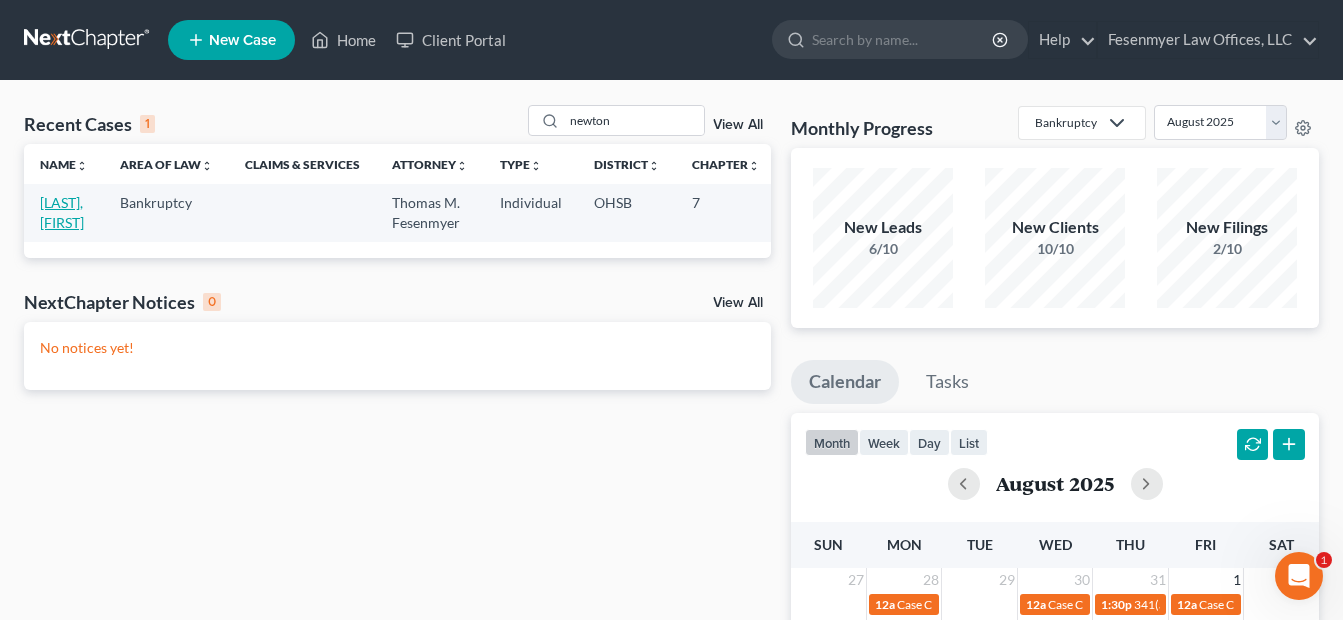click on "[LAST], [FIRST]" at bounding box center [62, 212] 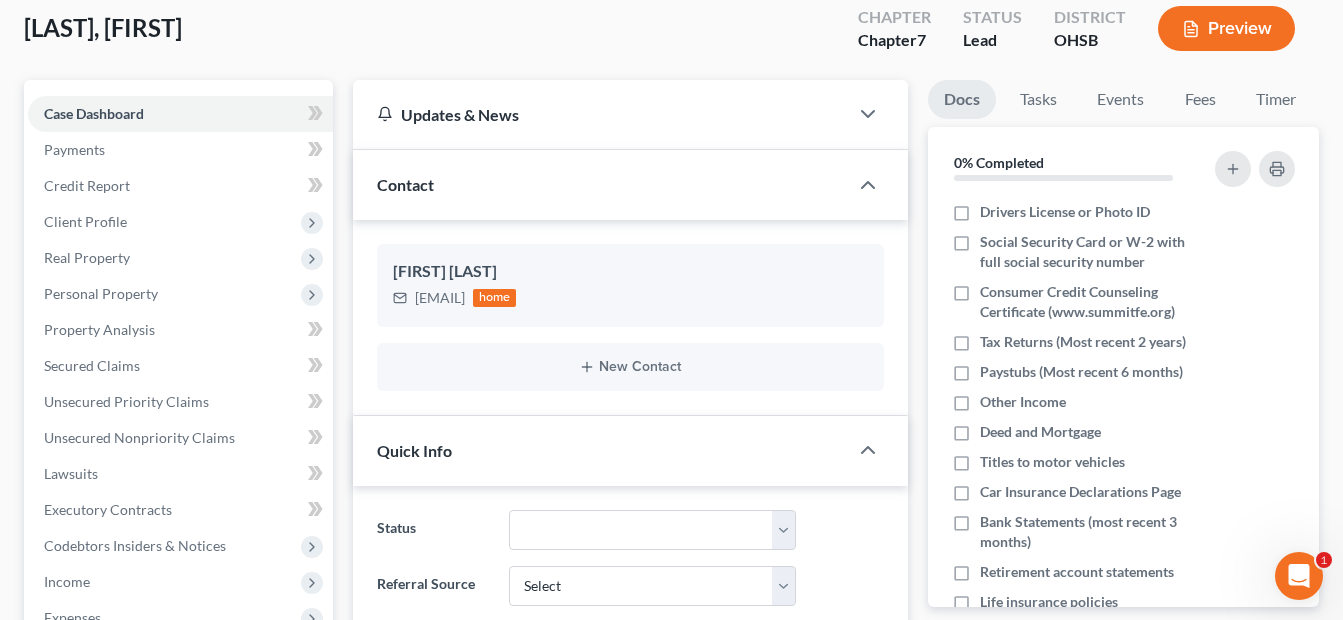 scroll, scrollTop: 400, scrollLeft: 0, axis: vertical 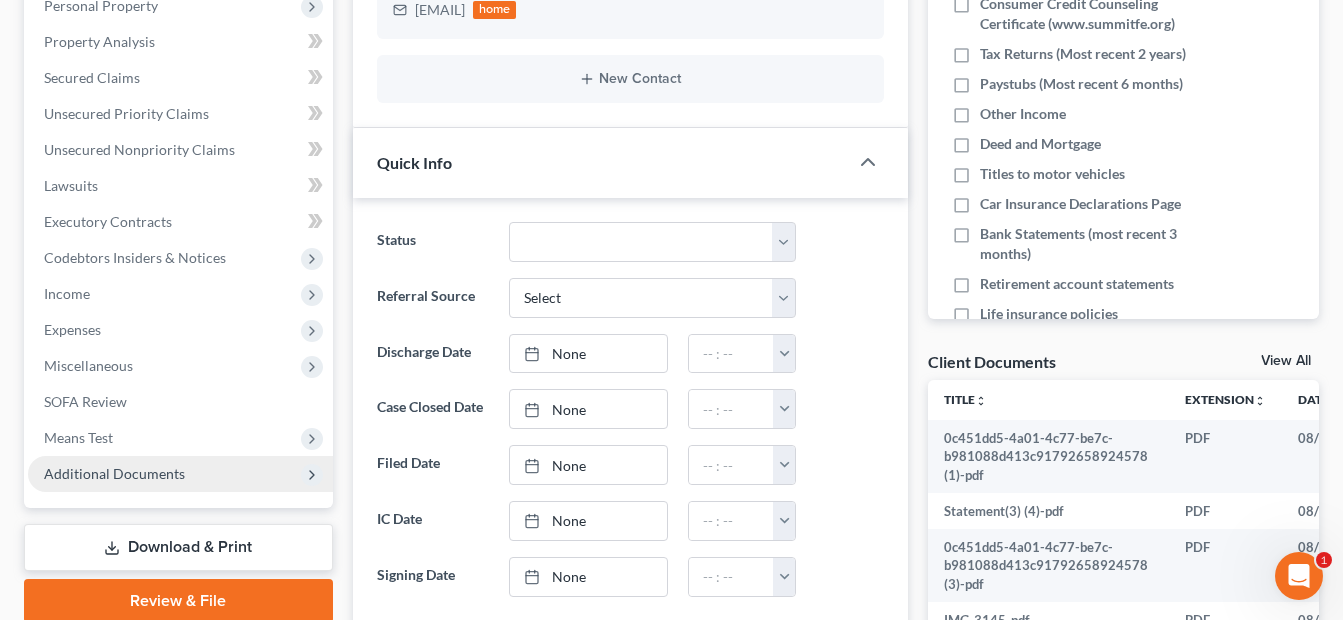click on "Additional Documents" at bounding box center (114, 473) 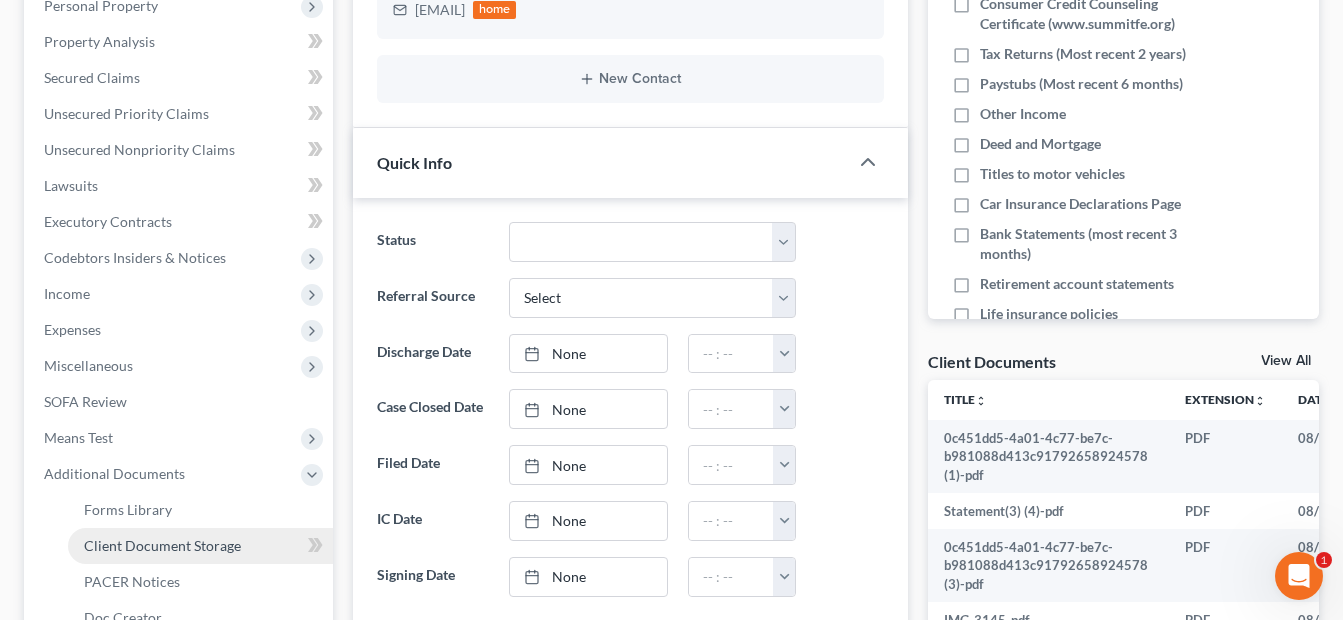 click on "Client Document Storage" at bounding box center [162, 545] 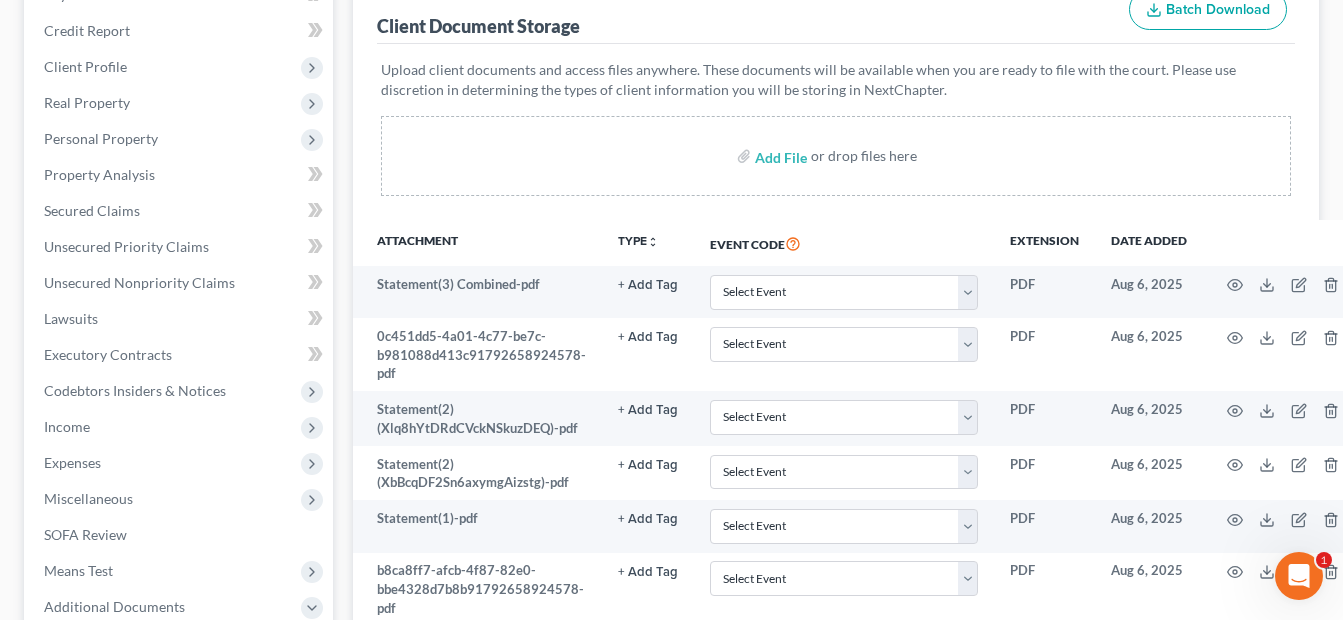 scroll, scrollTop: 0, scrollLeft: 0, axis: both 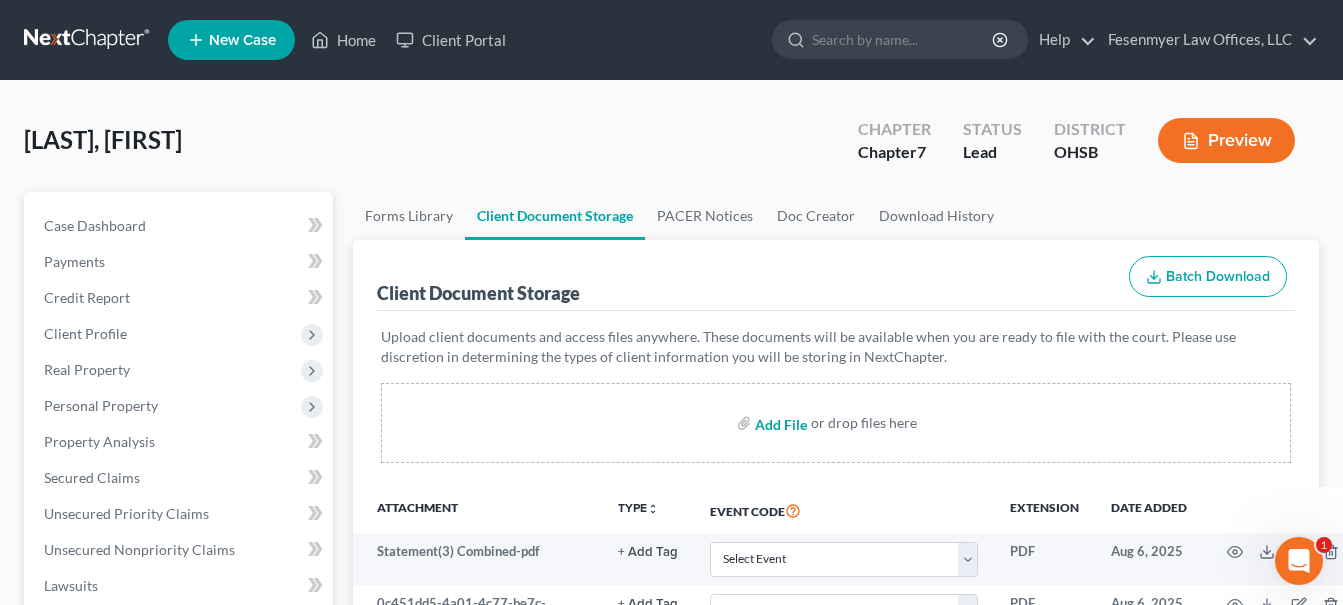 click at bounding box center [779, 423] 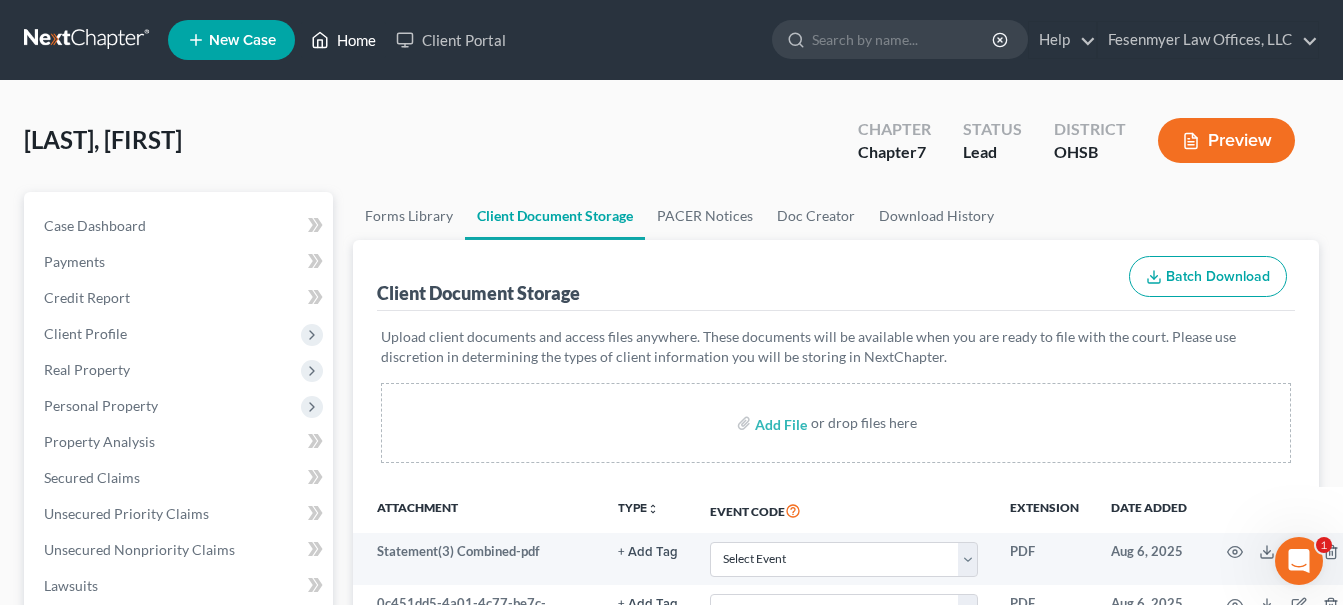 click on "Home" at bounding box center [343, 40] 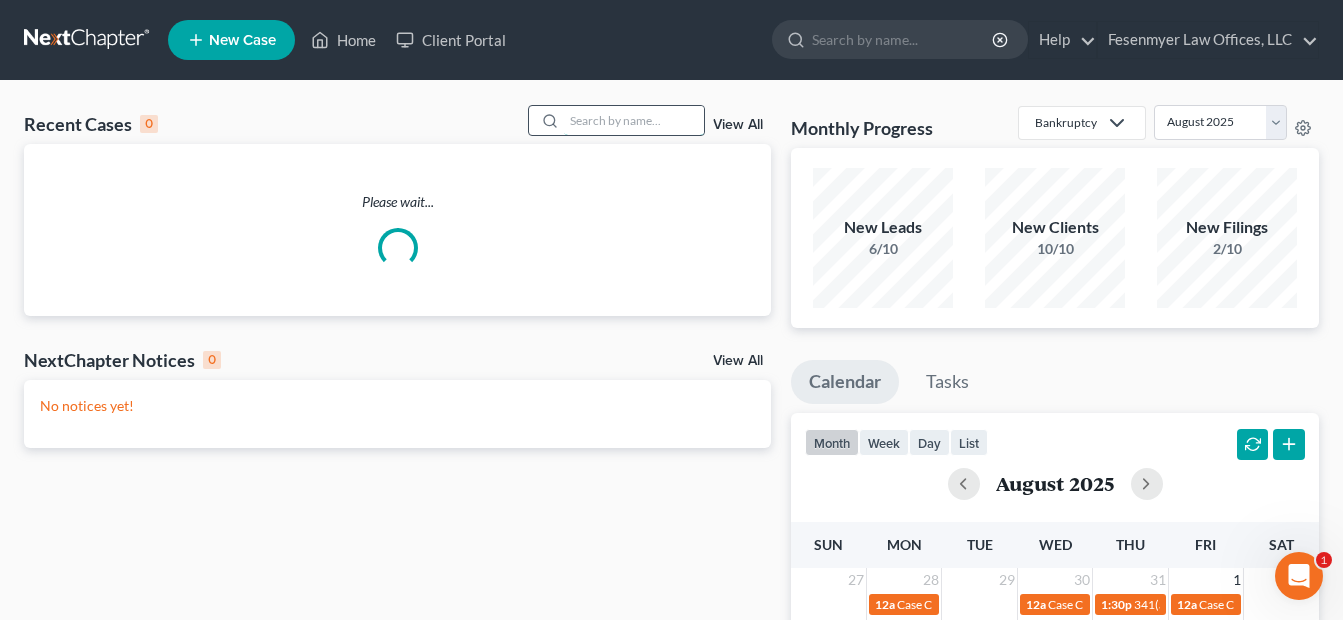 click at bounding box center [634, 120] 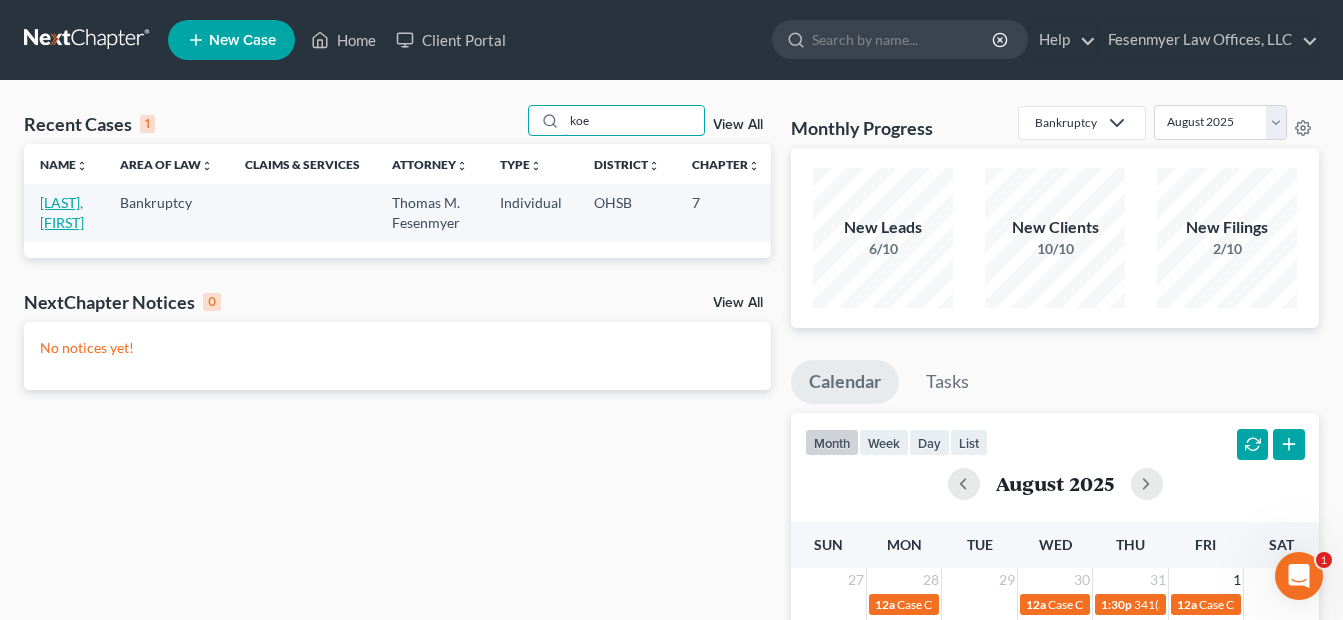 type on "koe" 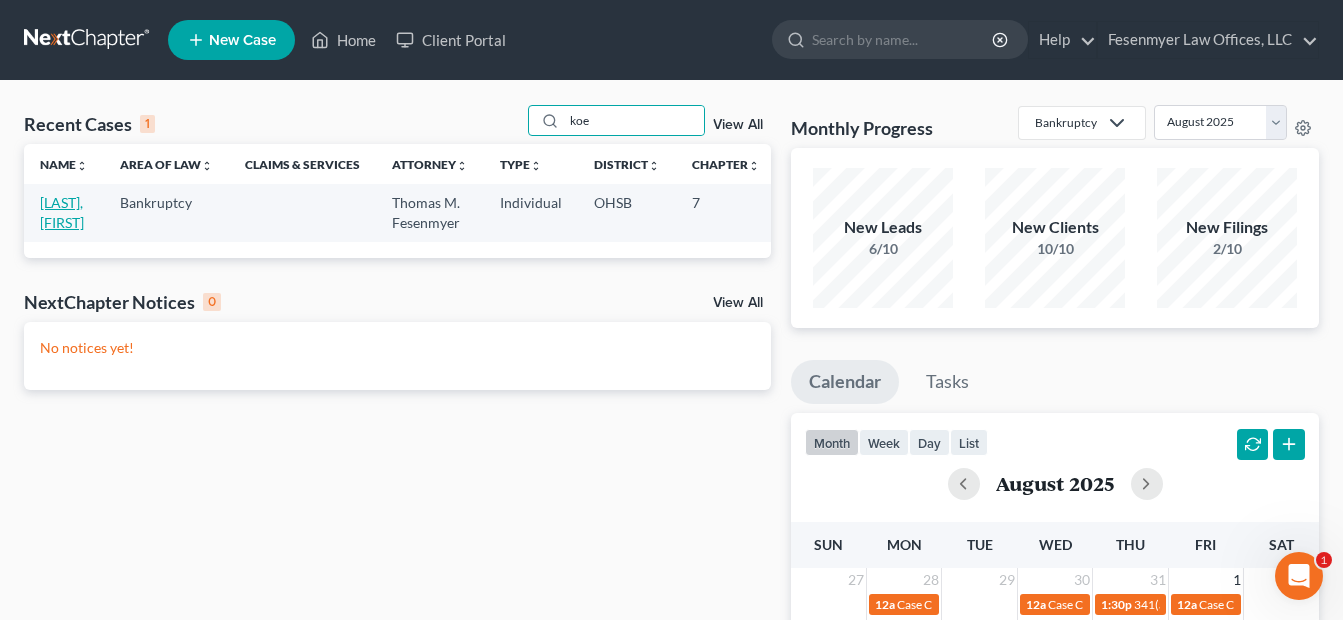 click on "[LAST], [FIRST]" at bounding box center (62, 212) 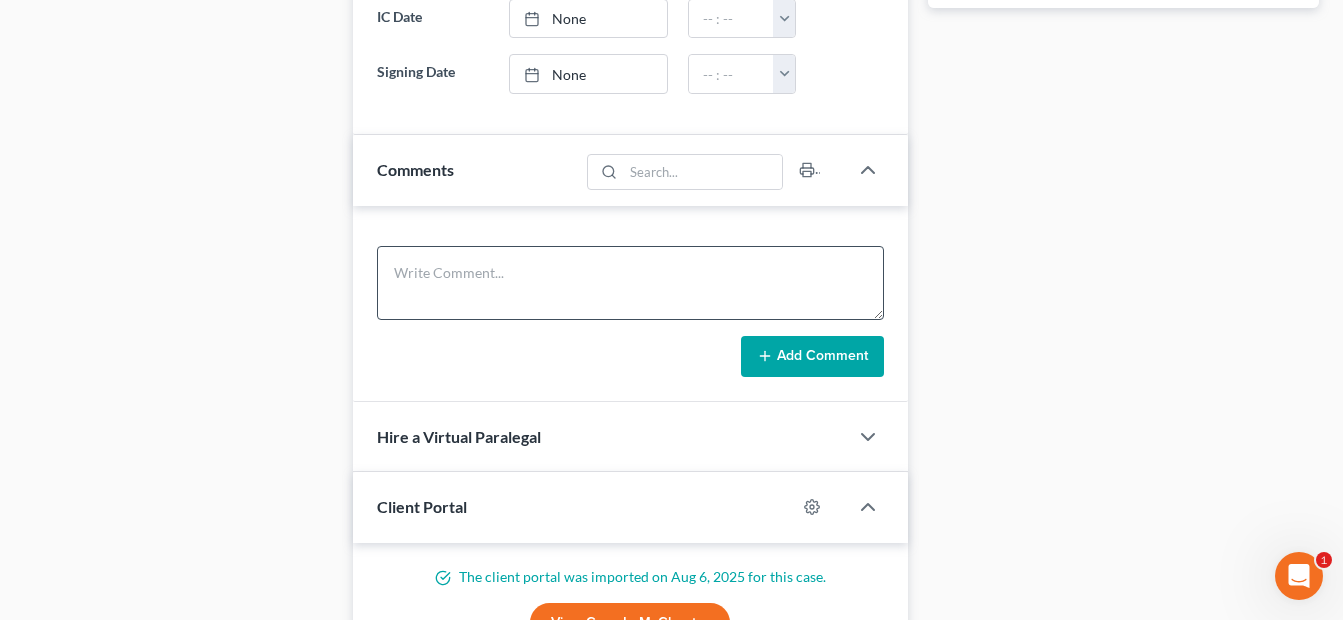 scroll, scrollTop: 1300, scrollLeft: 0, axis: vertical 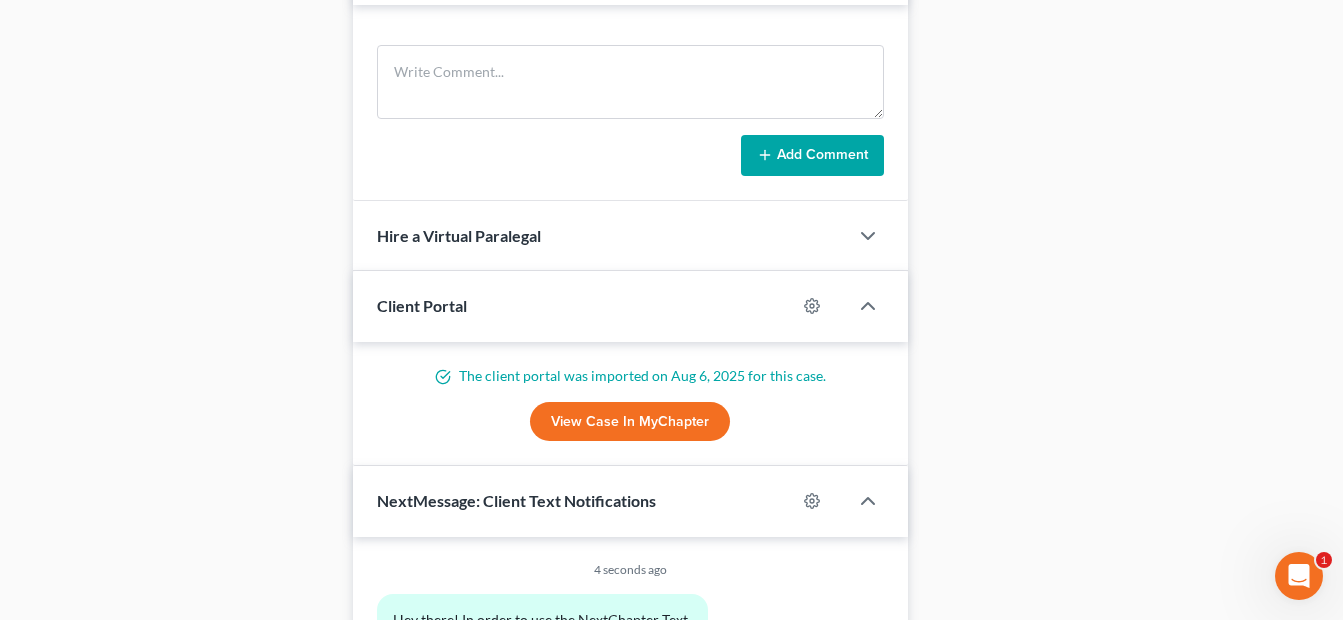 click on "View Case in MyChapter" at bounding box center [630, 422] 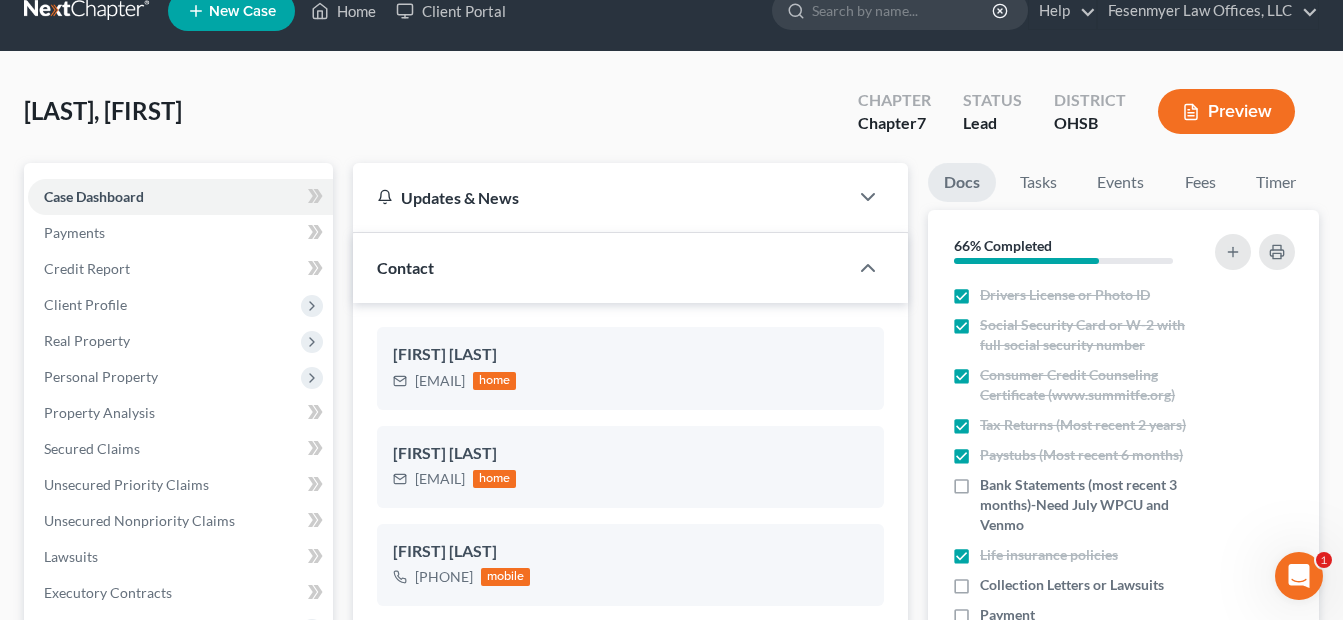 scroll, scrollTop: 0, scrollLeft: 0, axis: both 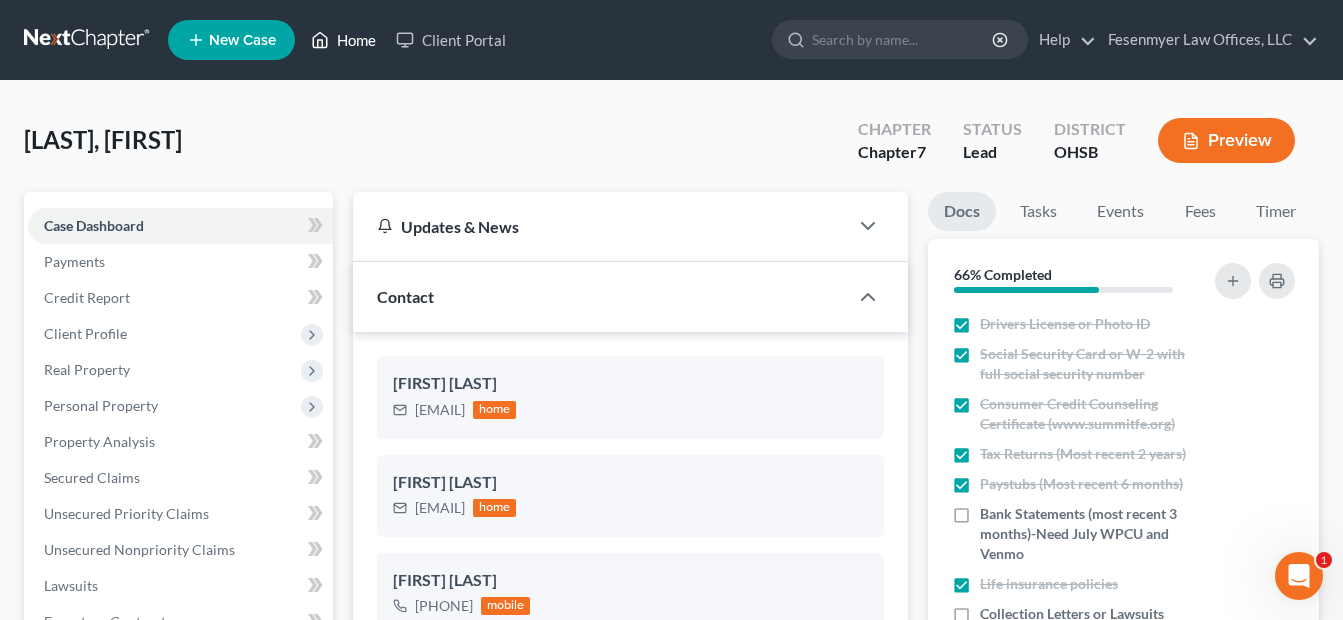 click on "Home" at bounding box center (343, 40) 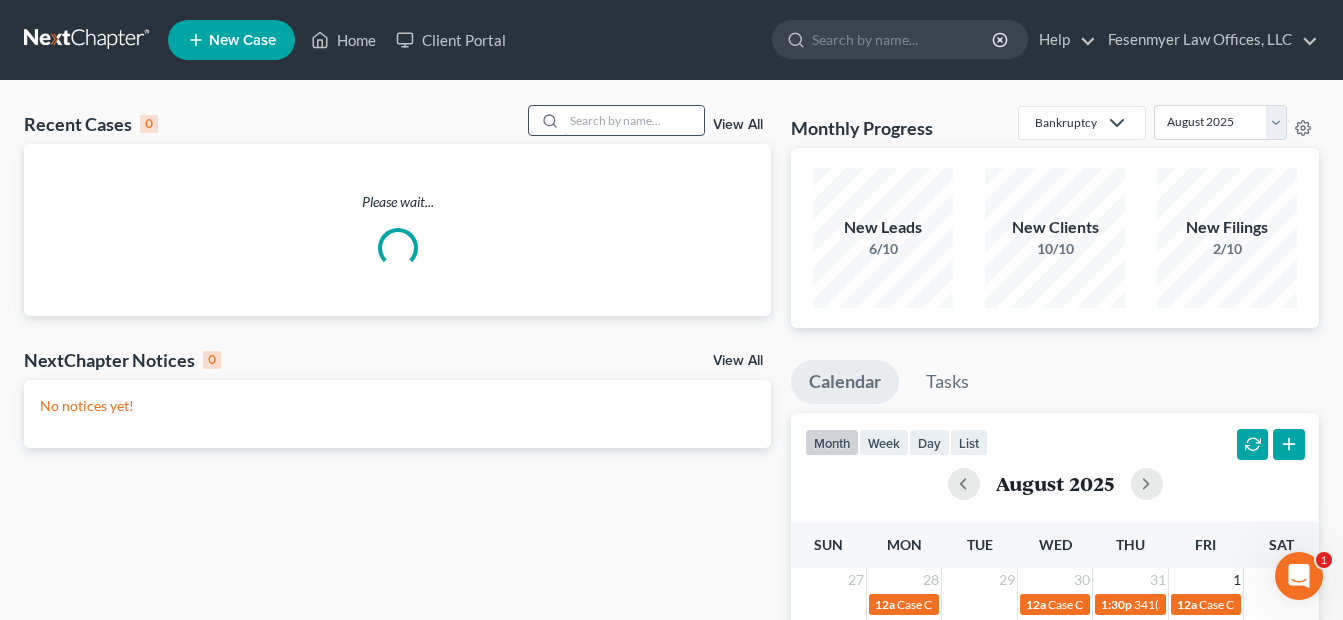 click at bounding box center (634, 120) 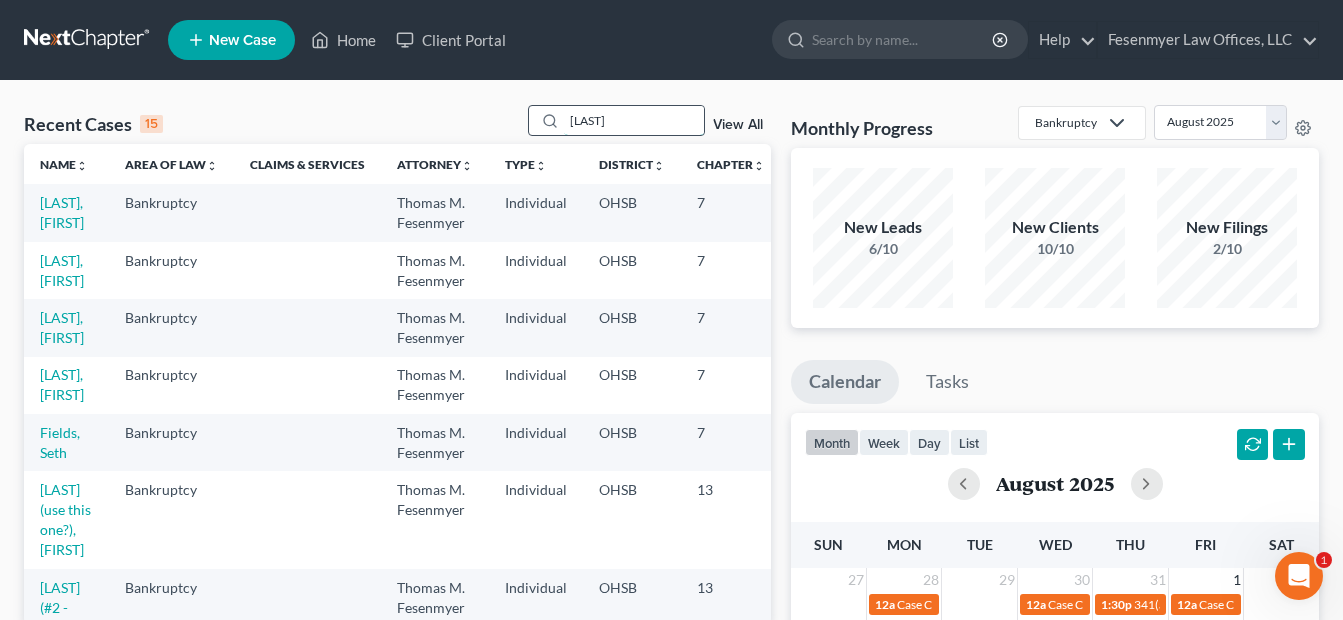 type on "[LAST]" 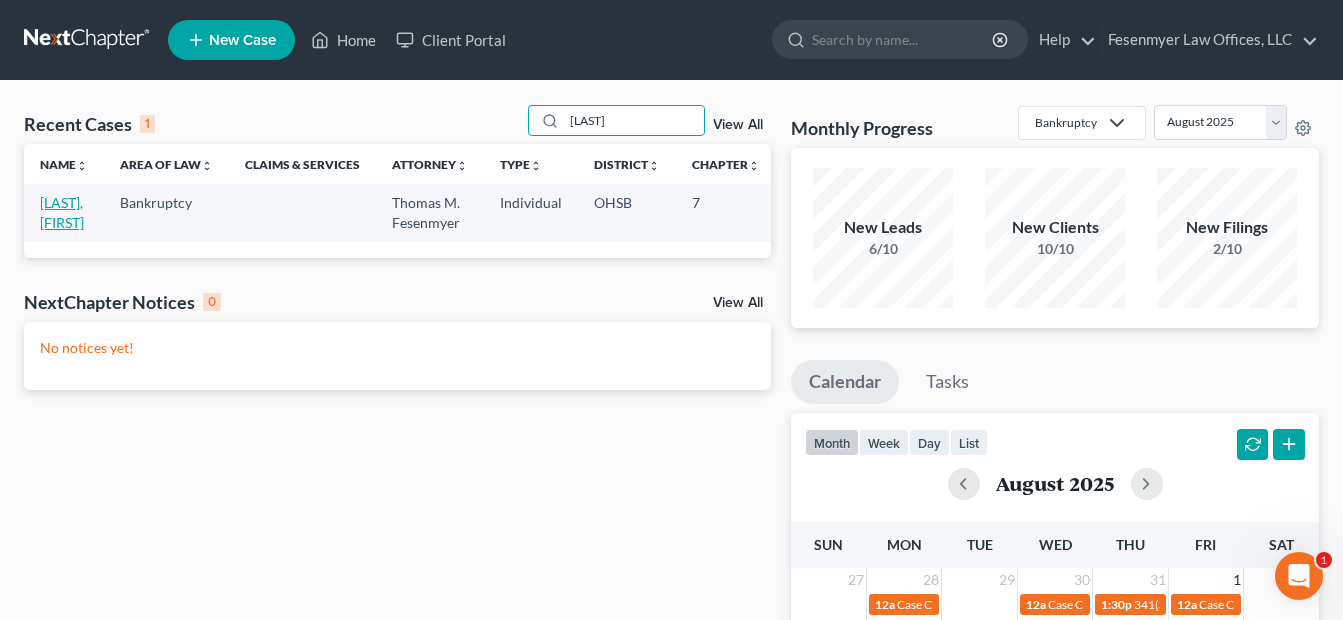 click on "[LAST], [FIRST]" at bounding box center [62, 212] 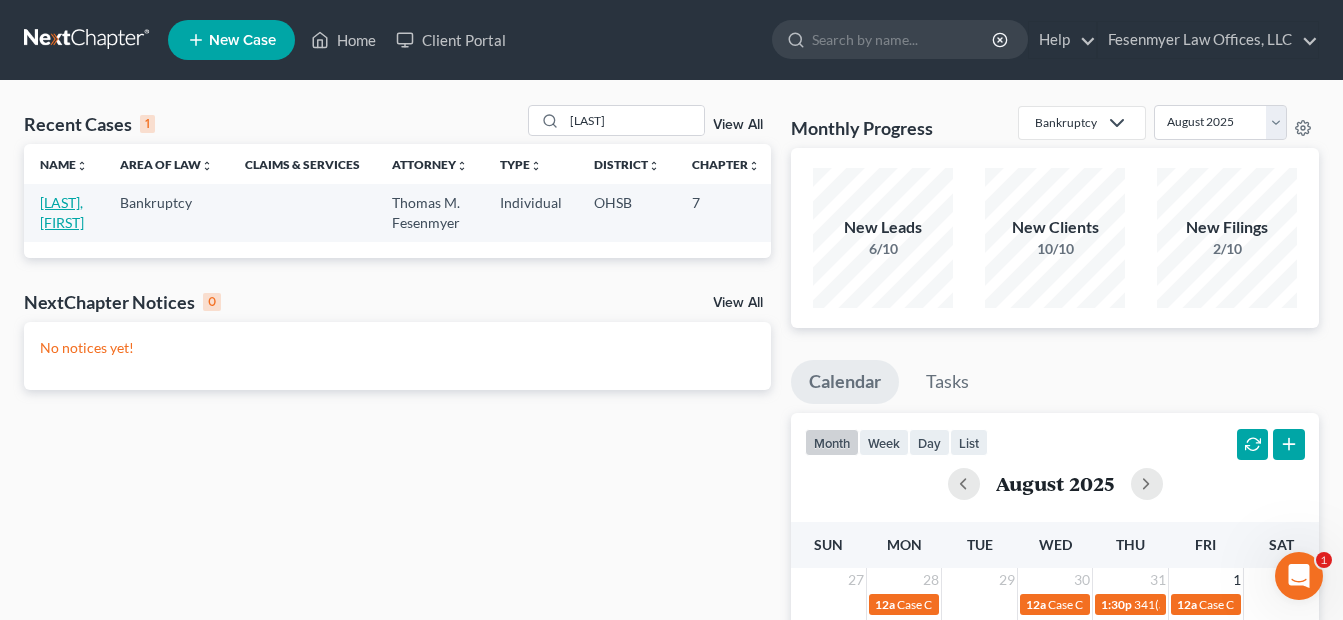 select on "4" 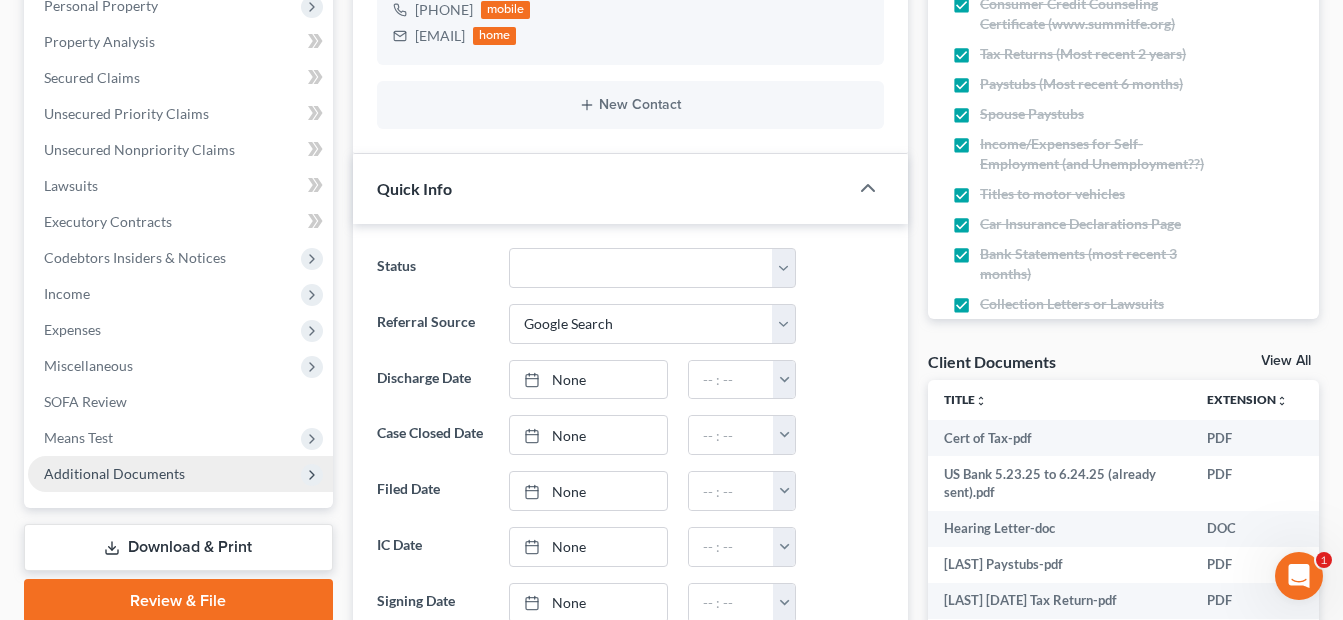 click on "Additional Documents" at bounding box center [114, 473] 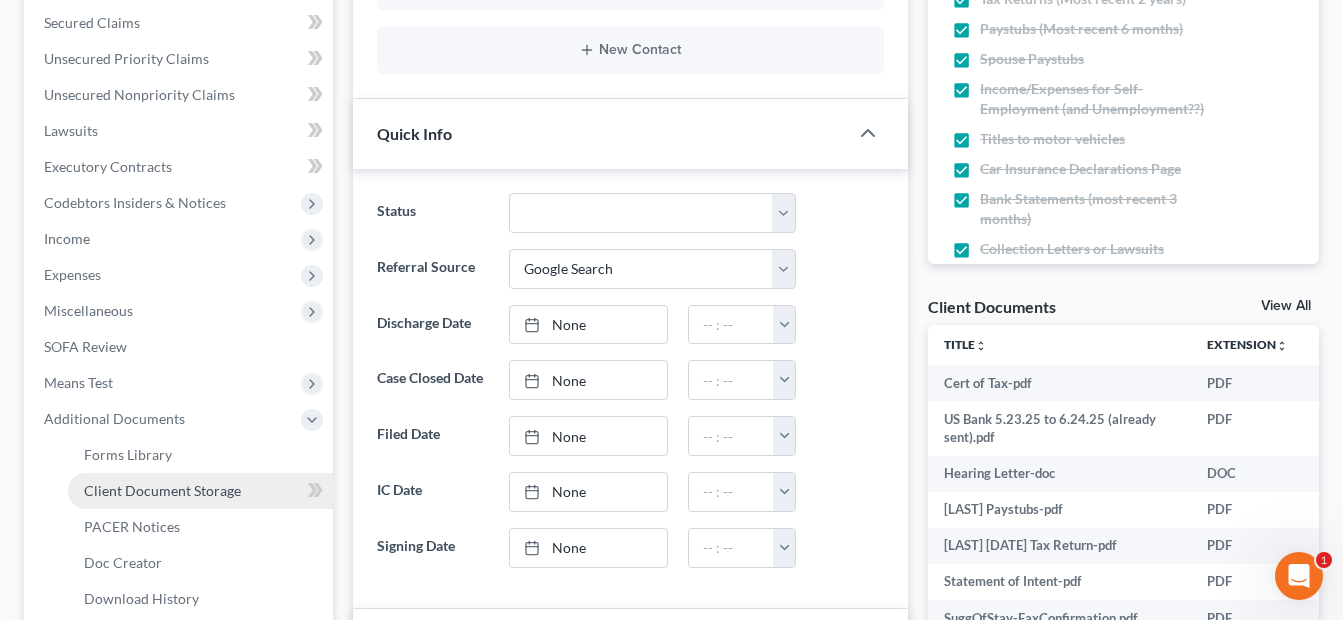 scroll, scrollTop: 500, scrollLeft: 0, axis: vertical 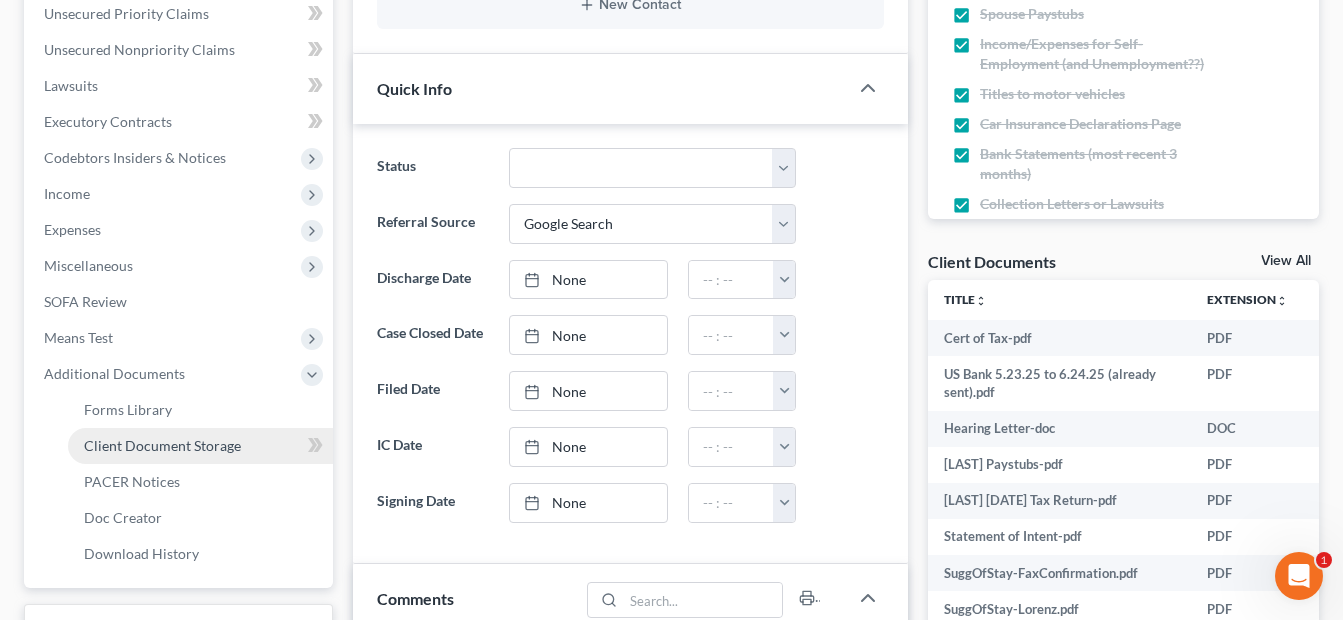 click on "Client Document Storage" at bounding box center (200, 446) 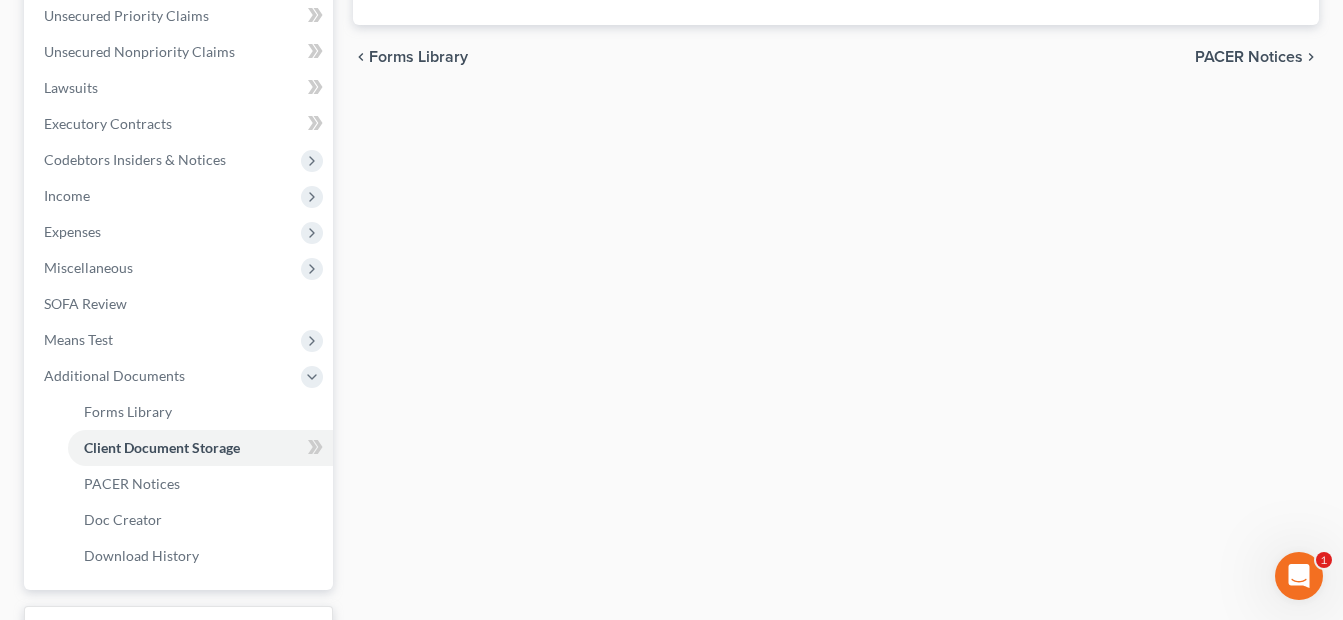 scroll, scrollTop: 398, scrollLeft: 0, axis: vertical 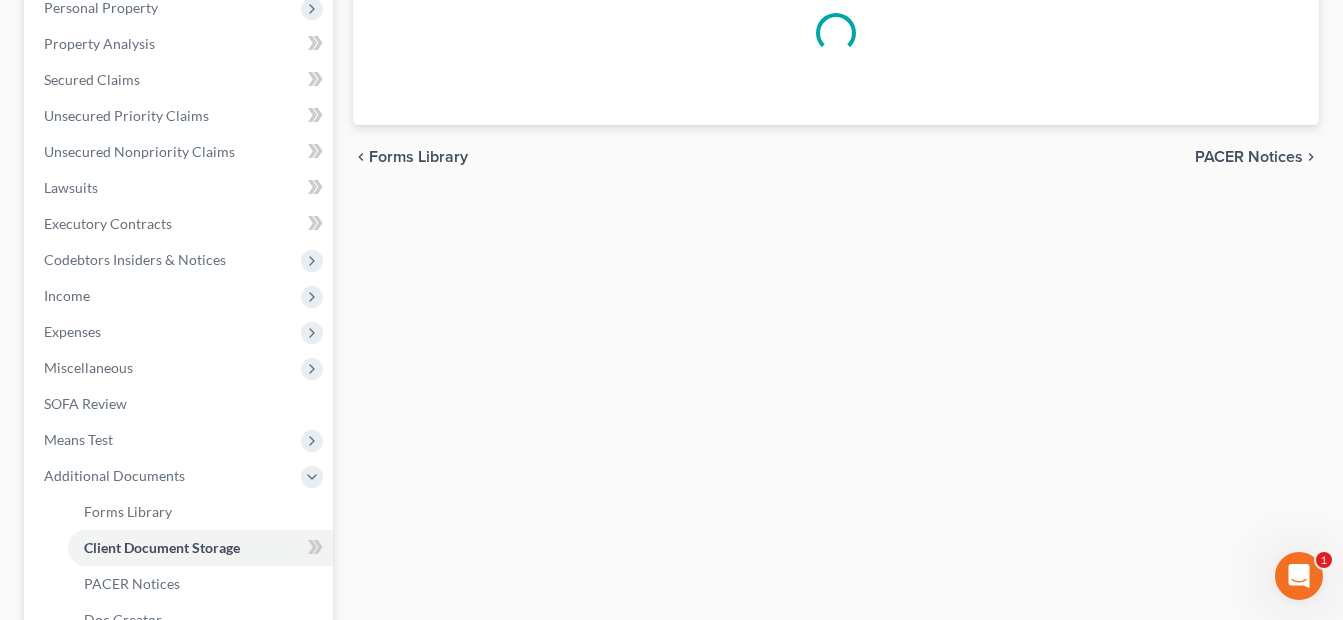 select on "7" 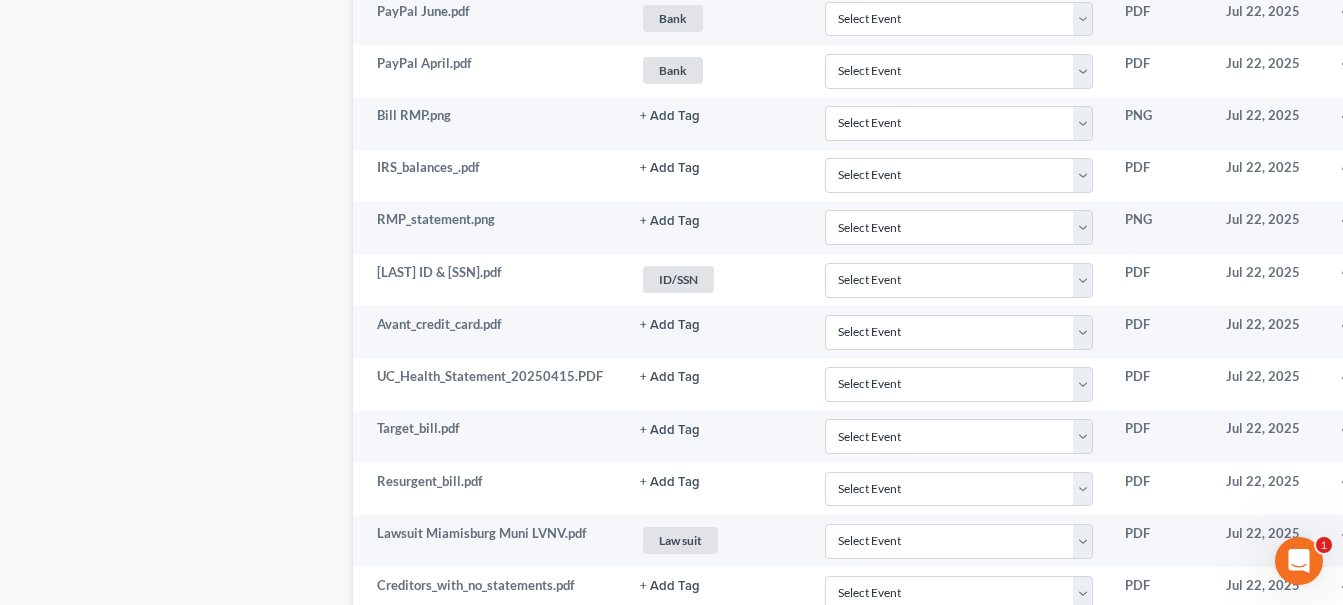 scroll, scrollTop: 1400, scrollLeft: 0, axis: vertical 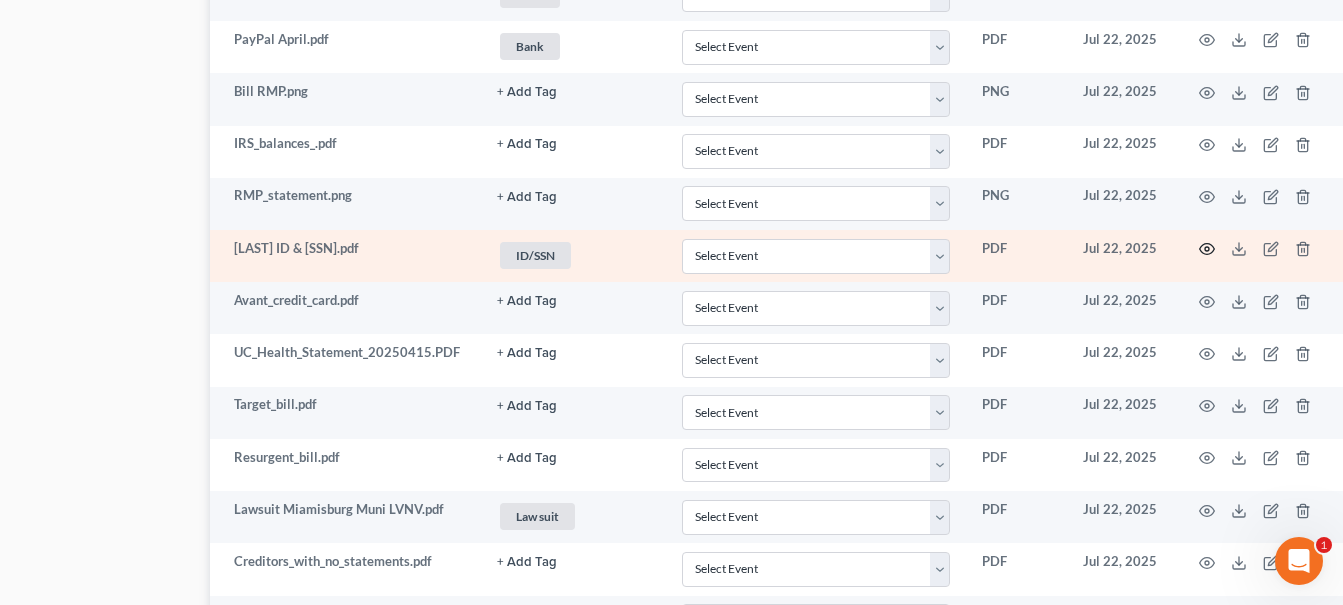 click 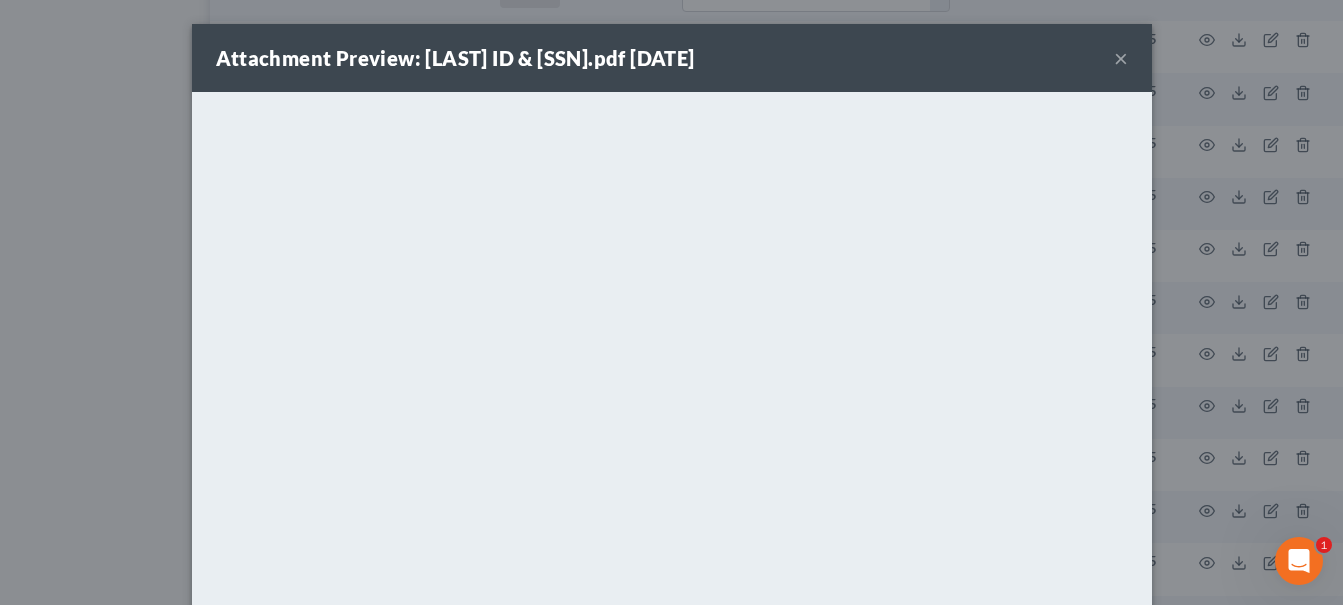 scroll, scrollTop: 1400, scrollLeft: 139, axis: both 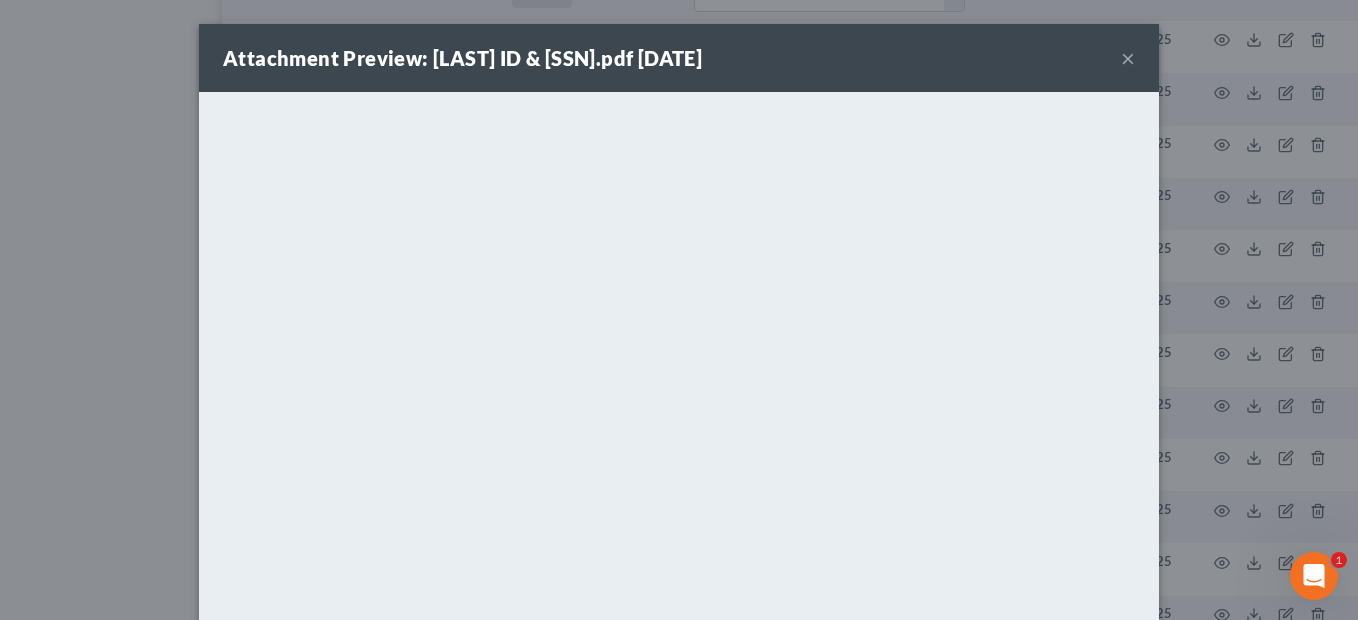 click on "×" at bounding box center (1128, 58) 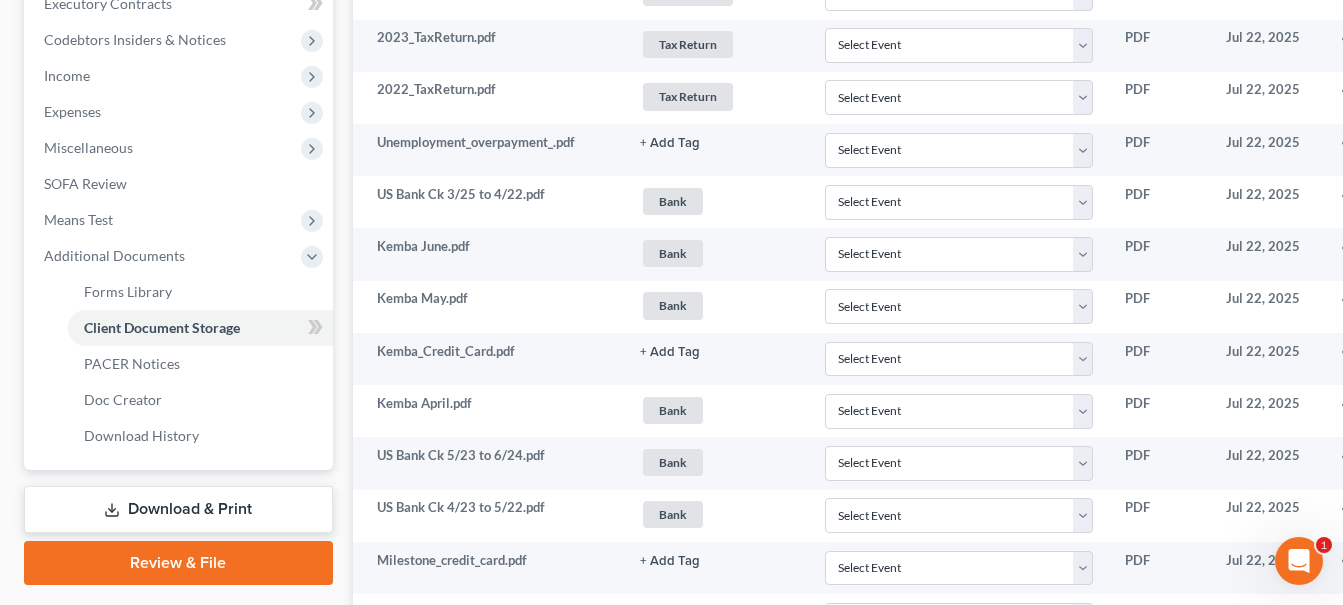 scroll, scrollTop: 400, scrollLeft: 0, axis: vertical 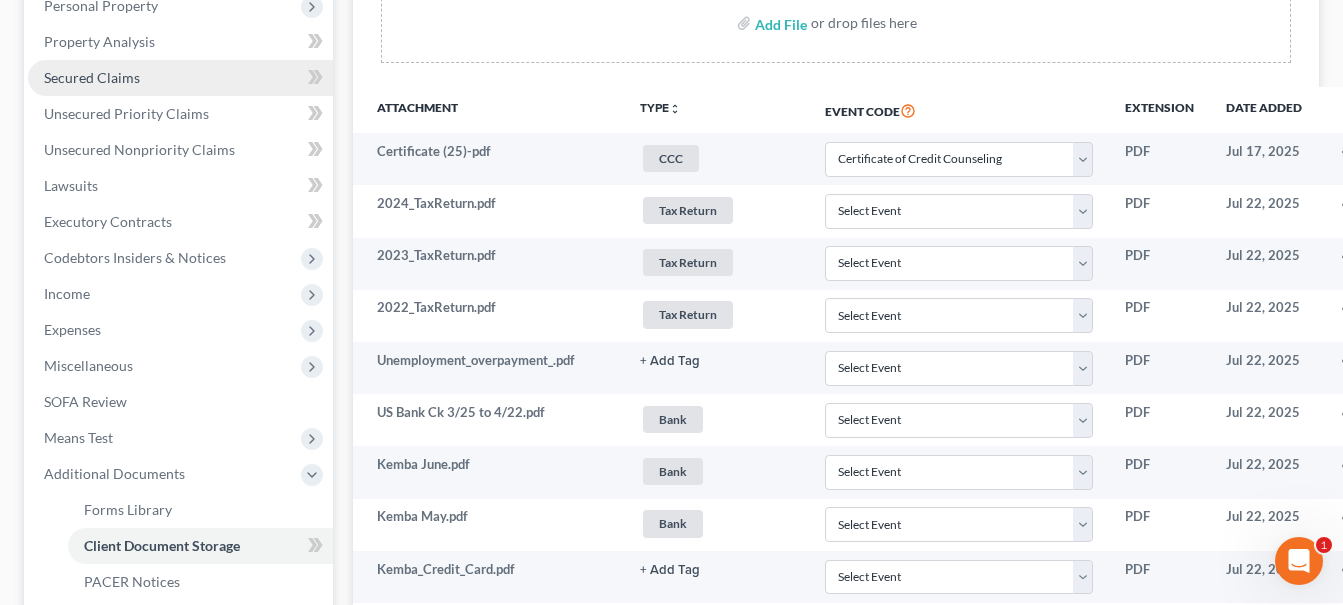 click on "Secured Claims" at bounding box center (92, 77) 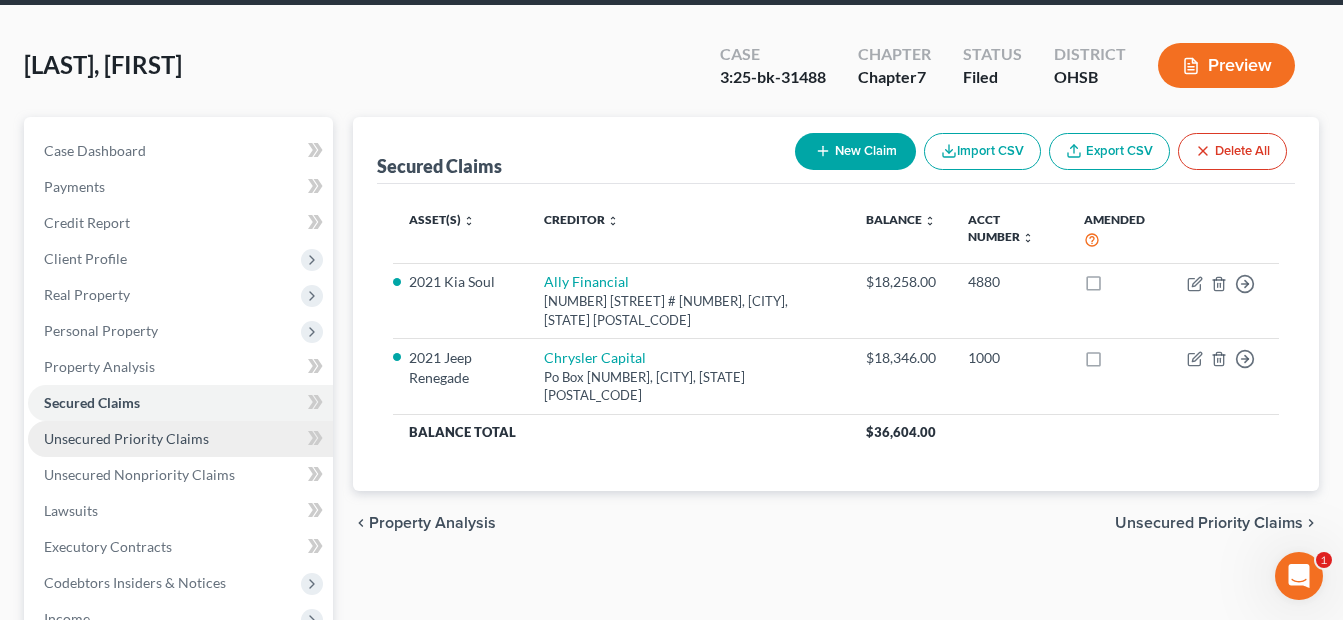 scroll, scrollTop: 0, scrollLeft: 0, axis: both 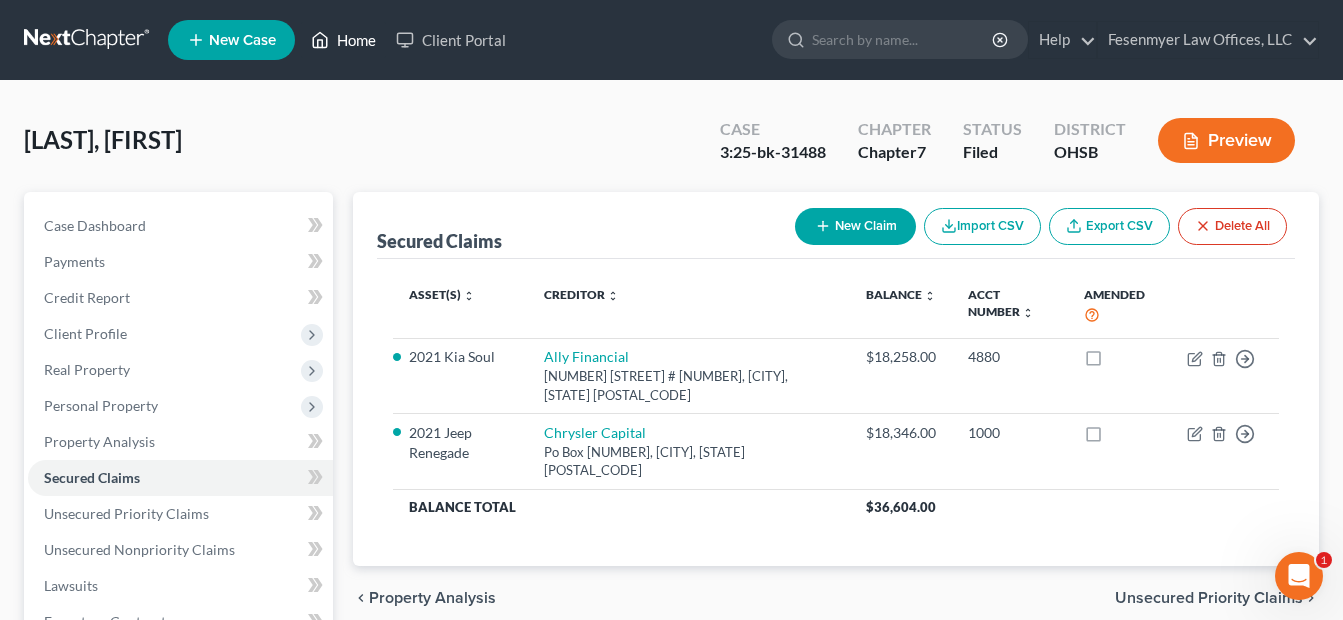 click on "Home" at bounding box center (343, 40) 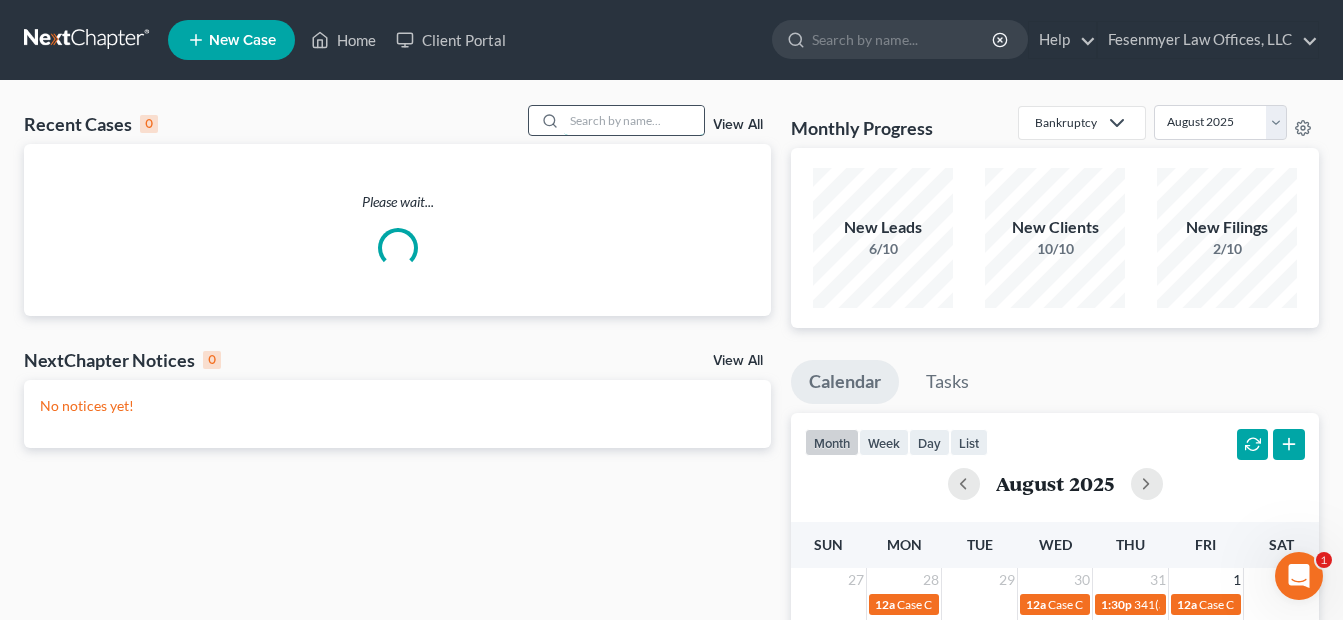 click at bounding box center (634, 120) 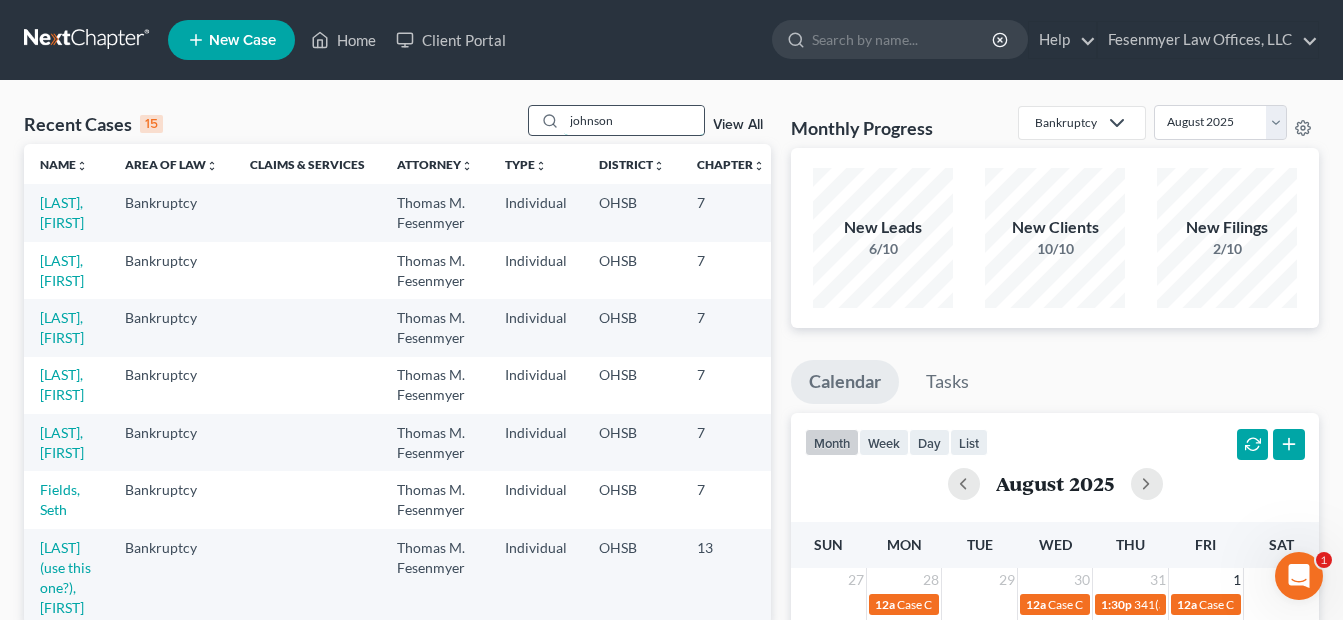 type on "johnson" 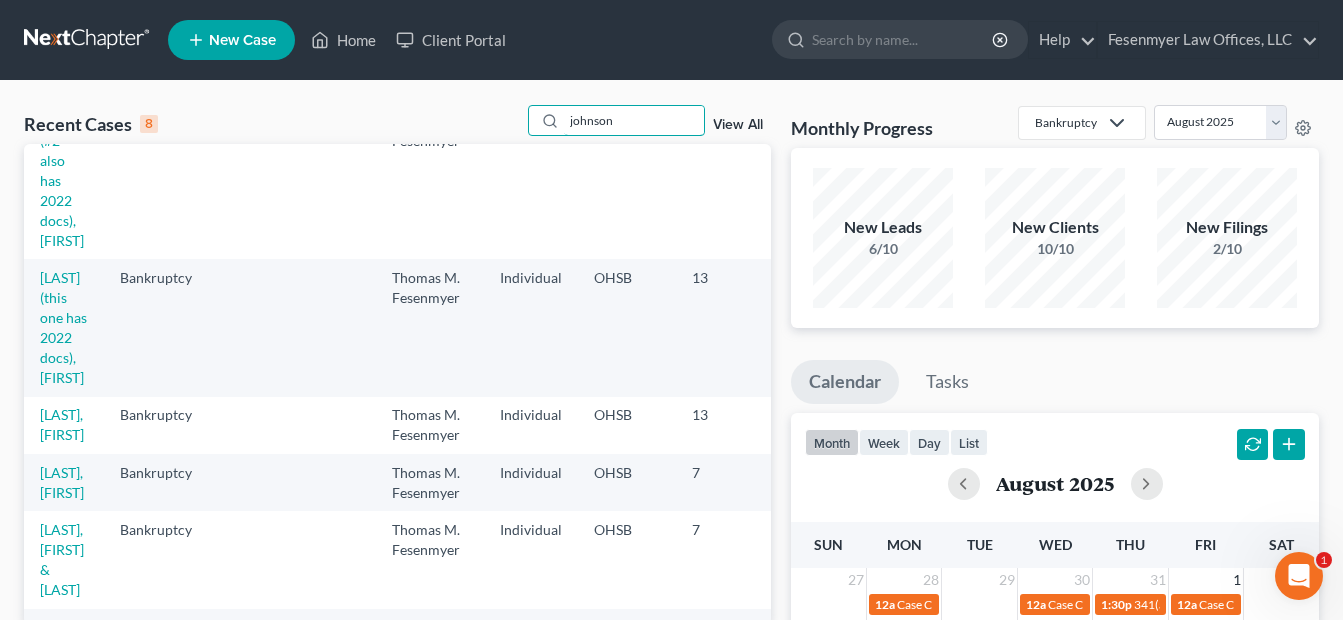 scroll, scrollTop: 250, scrollLeft: 0, axis: vertical 